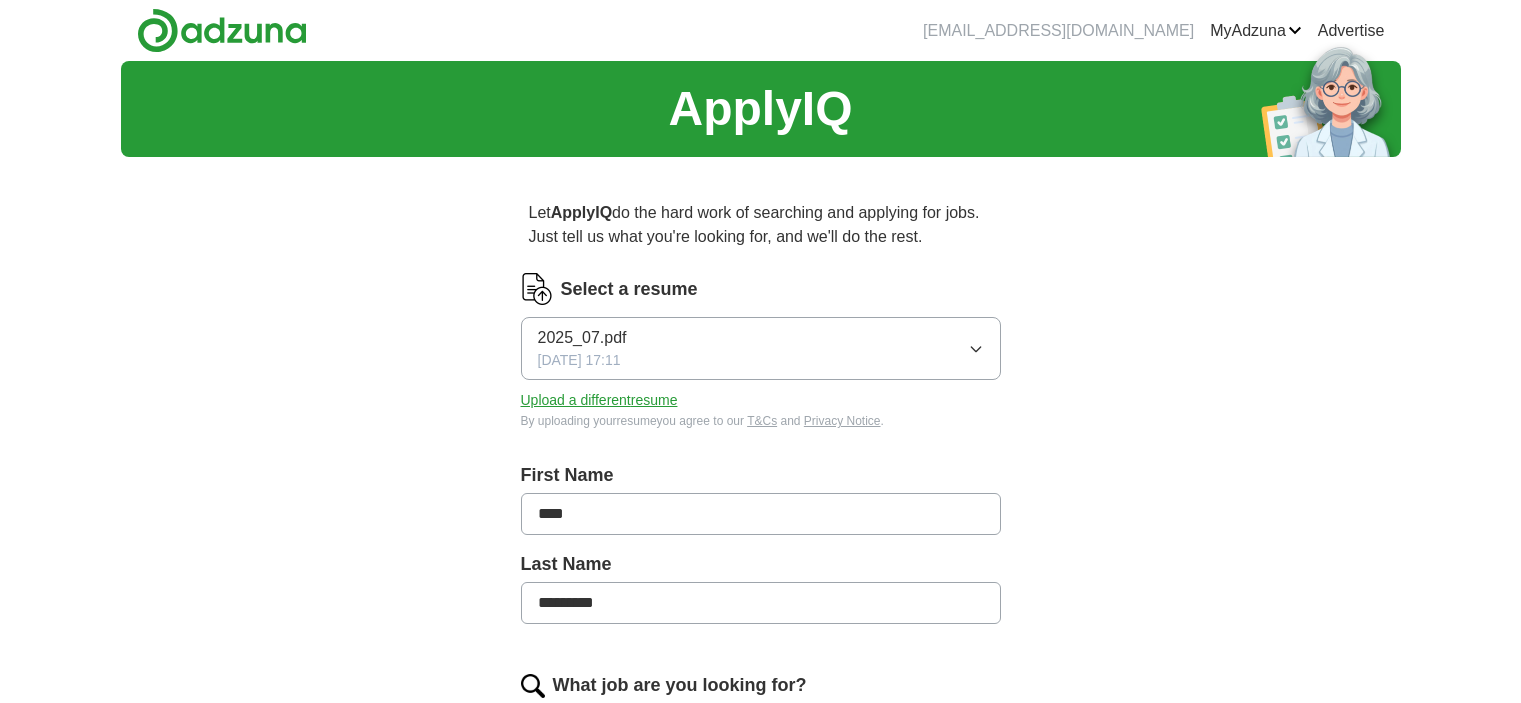 scroll, scrollTop: 0, scrollLeft: 0, axis: both 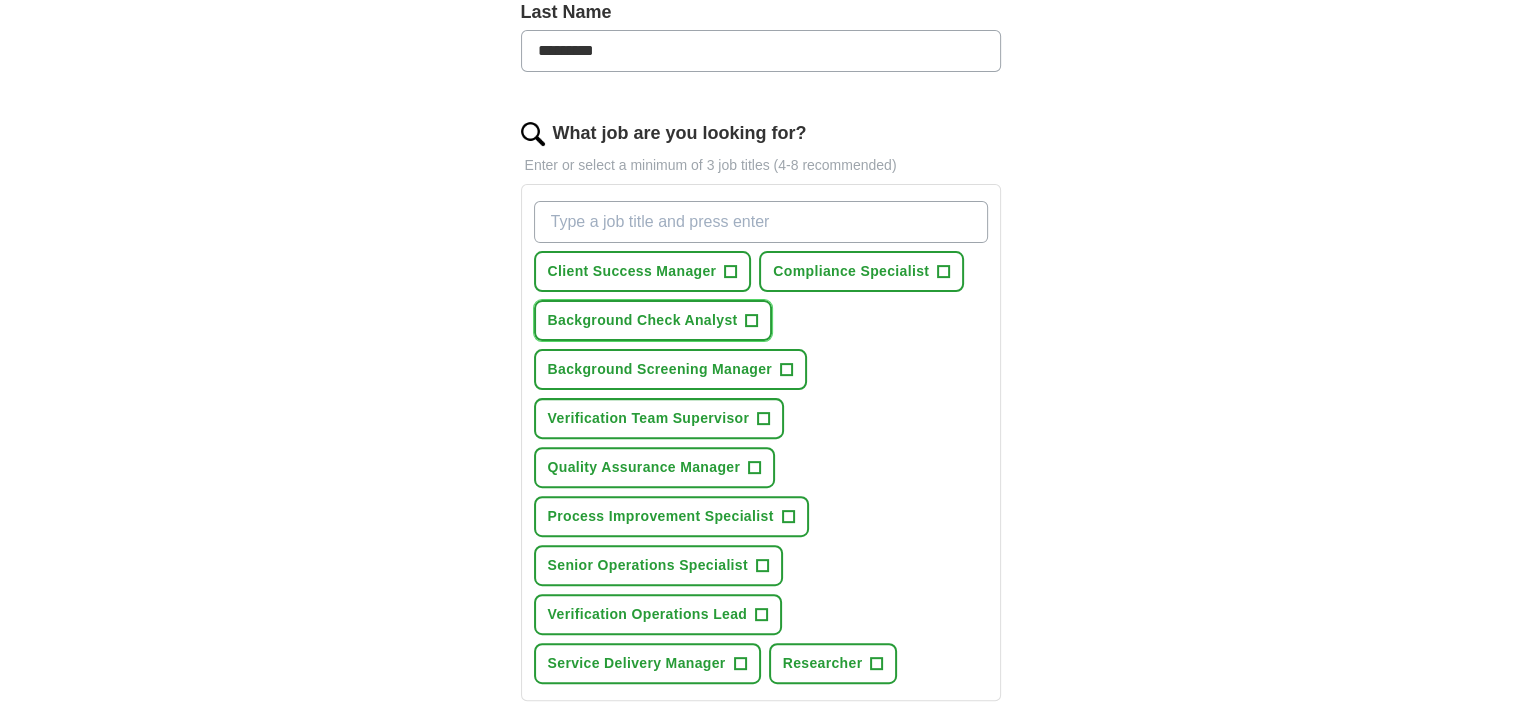 click on "+" at bounding box center (752, 321) 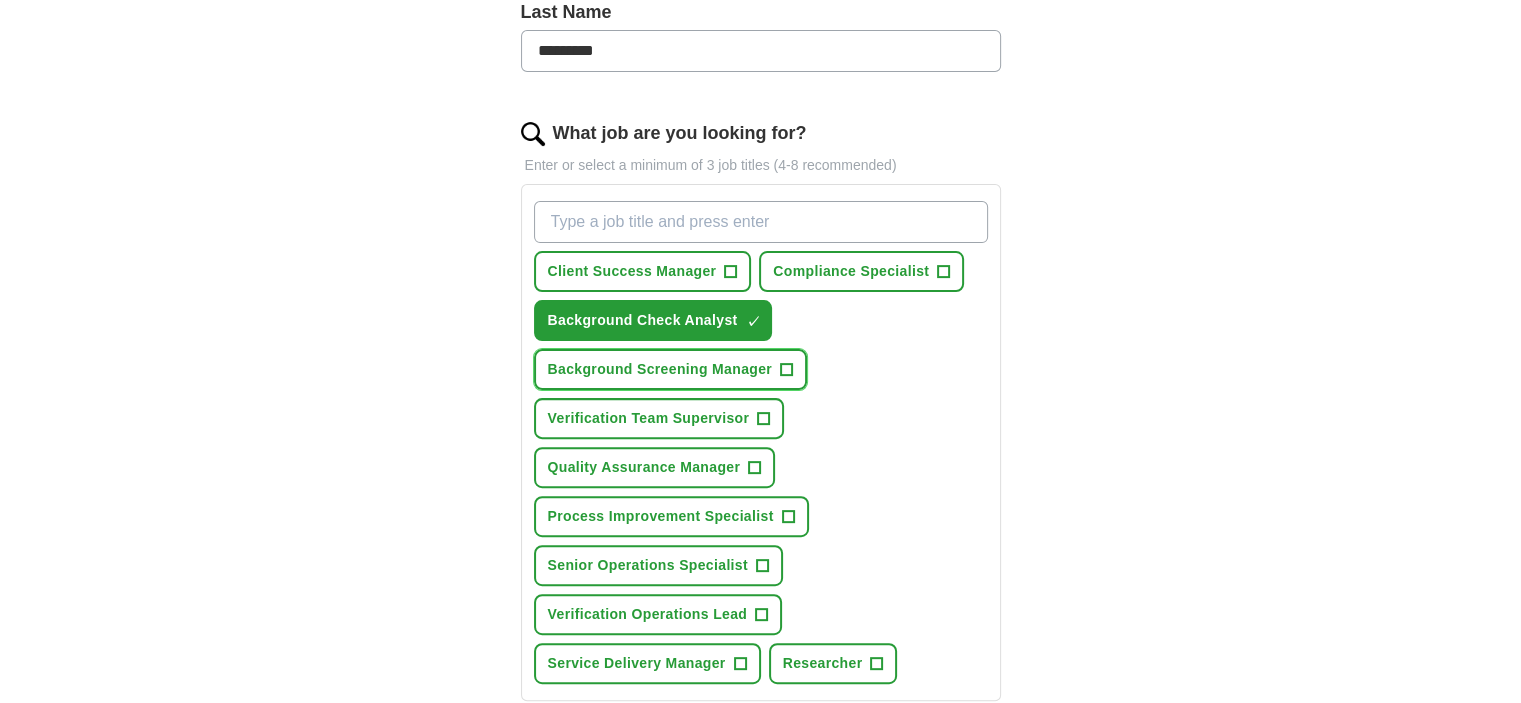 click on "+" at bounding box center [787, 370] 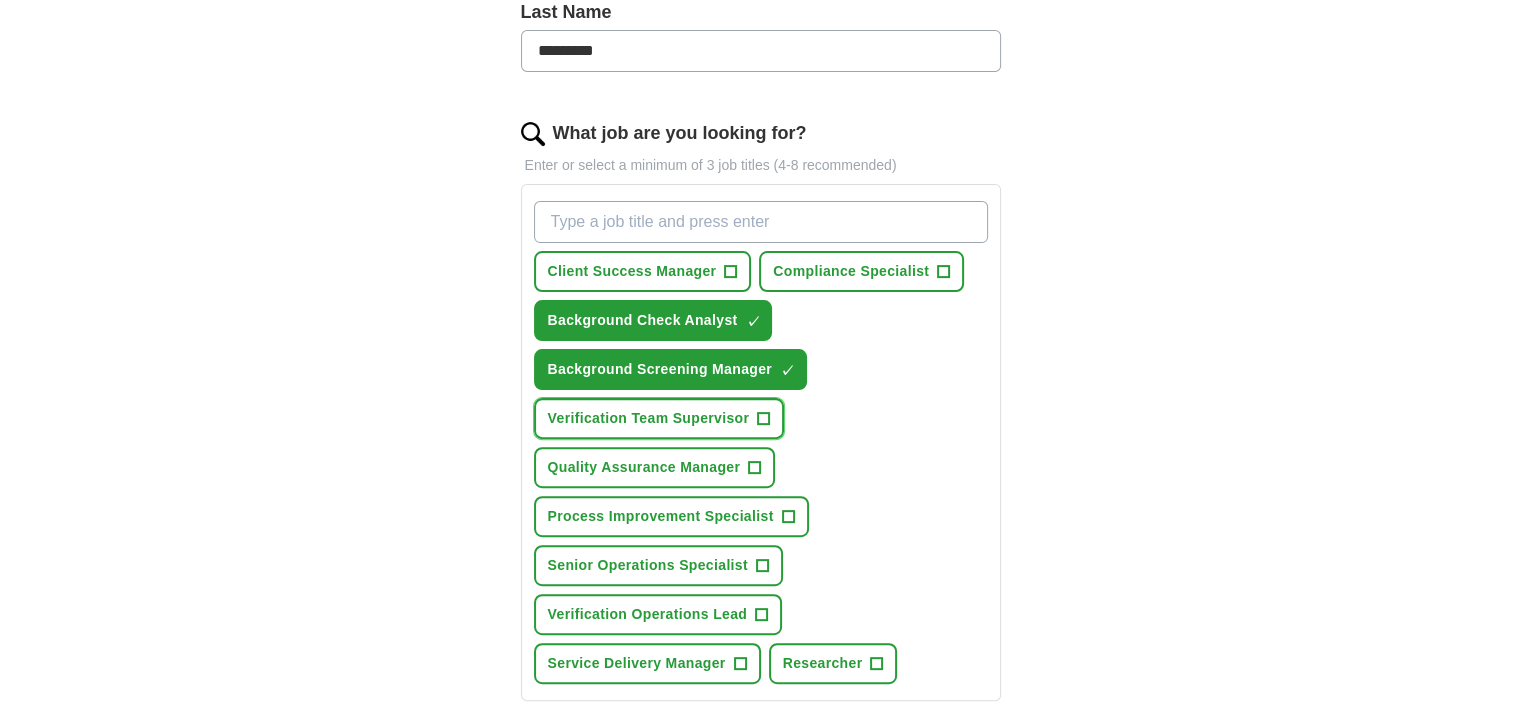 click on "+" at bounding box center [764, 419] 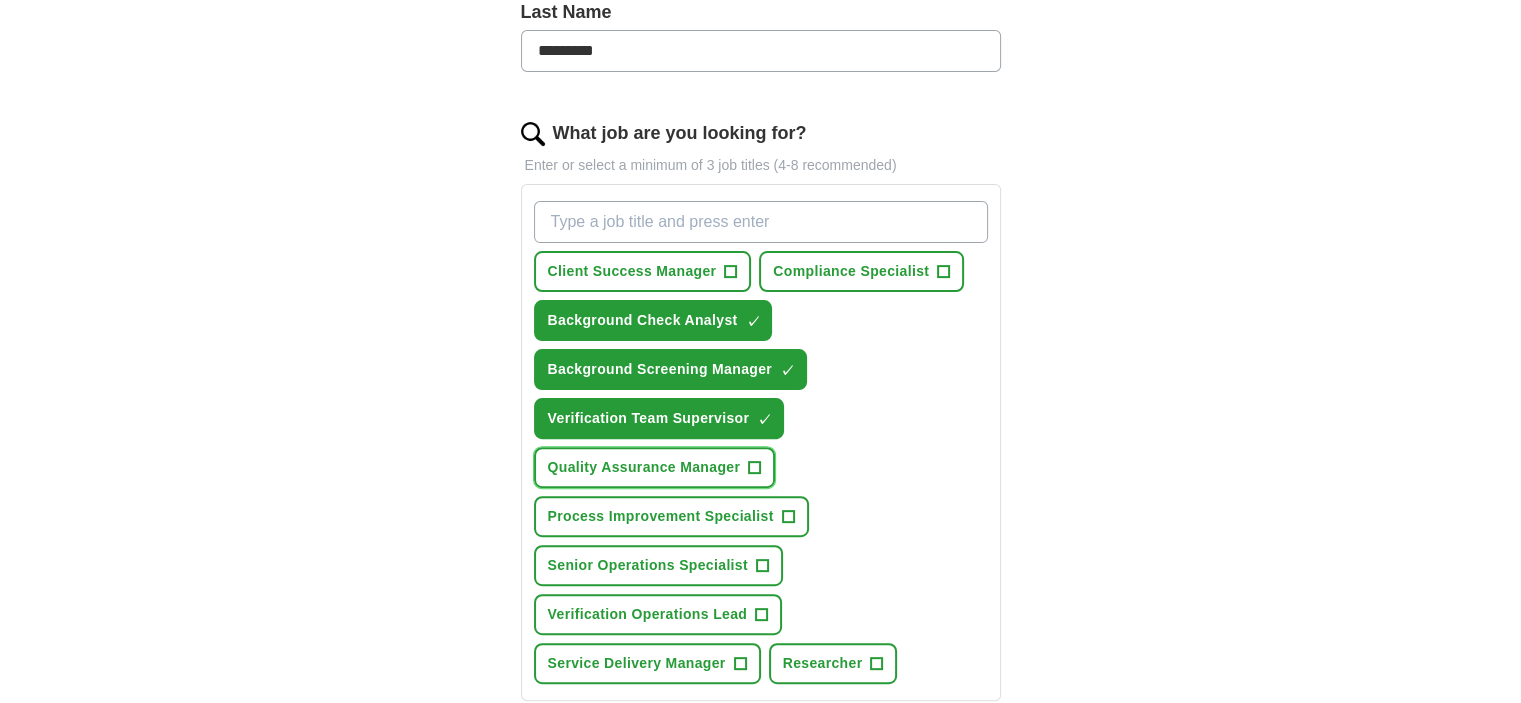 click on "+" at bounding box center [755, 468] 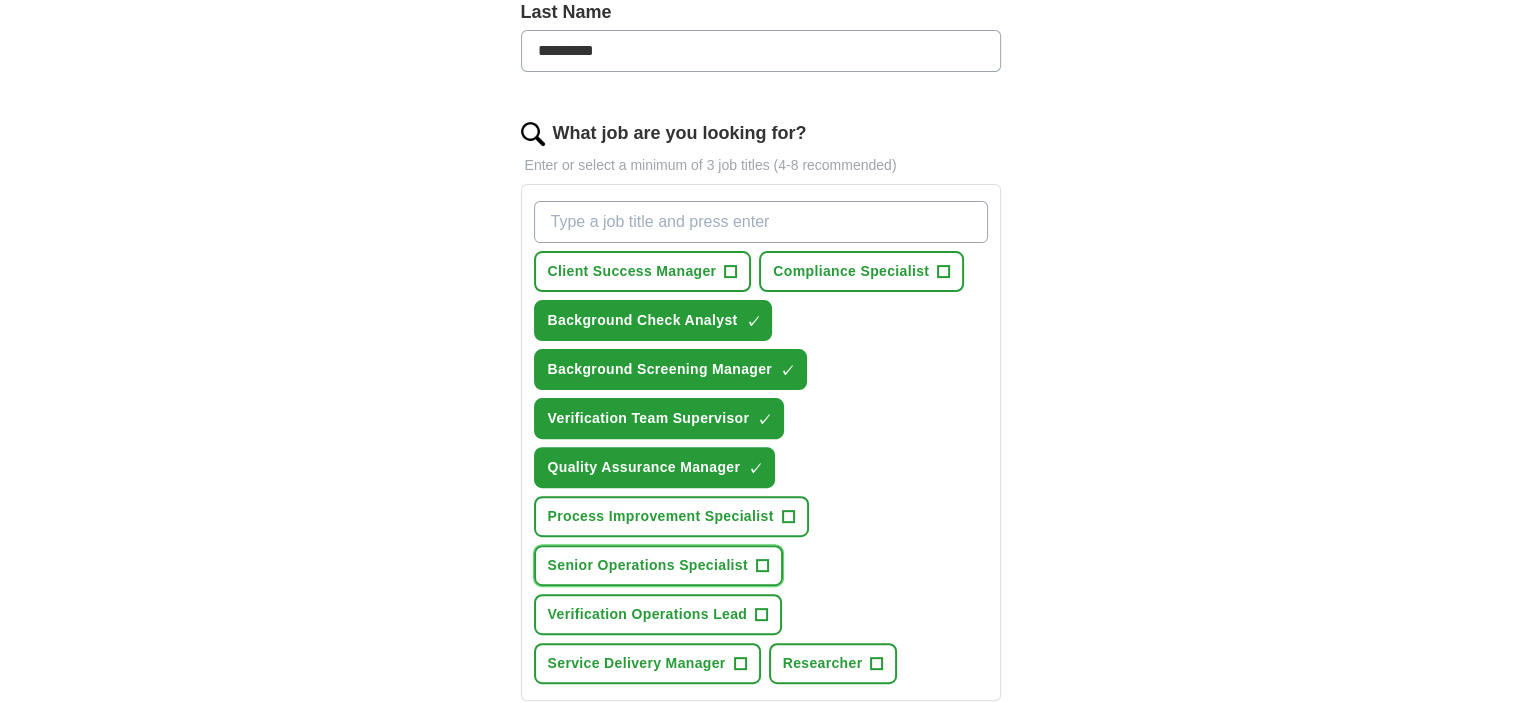 click on "Senior Operations Specialist +" at bounding box center (658, 565) 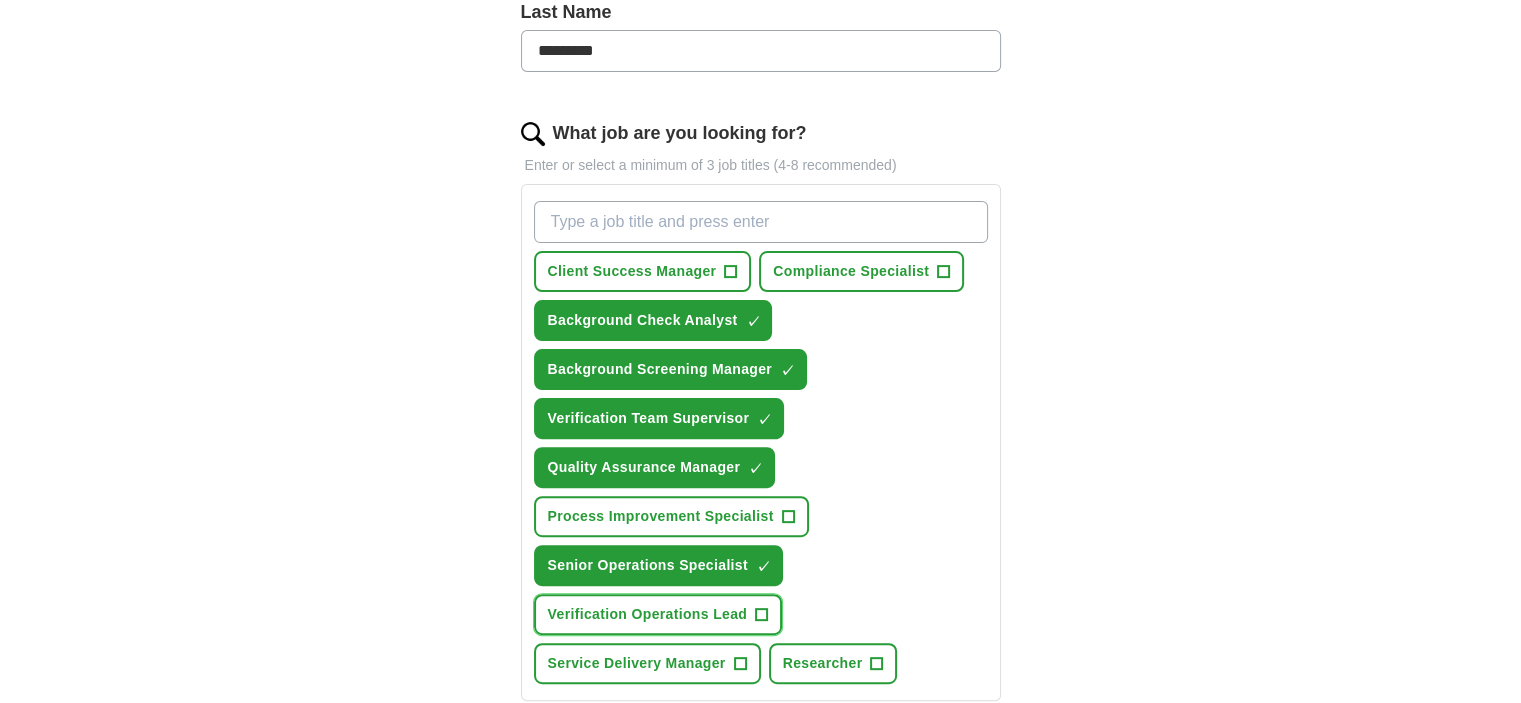 click on "+" at bounding box center (762, 615) 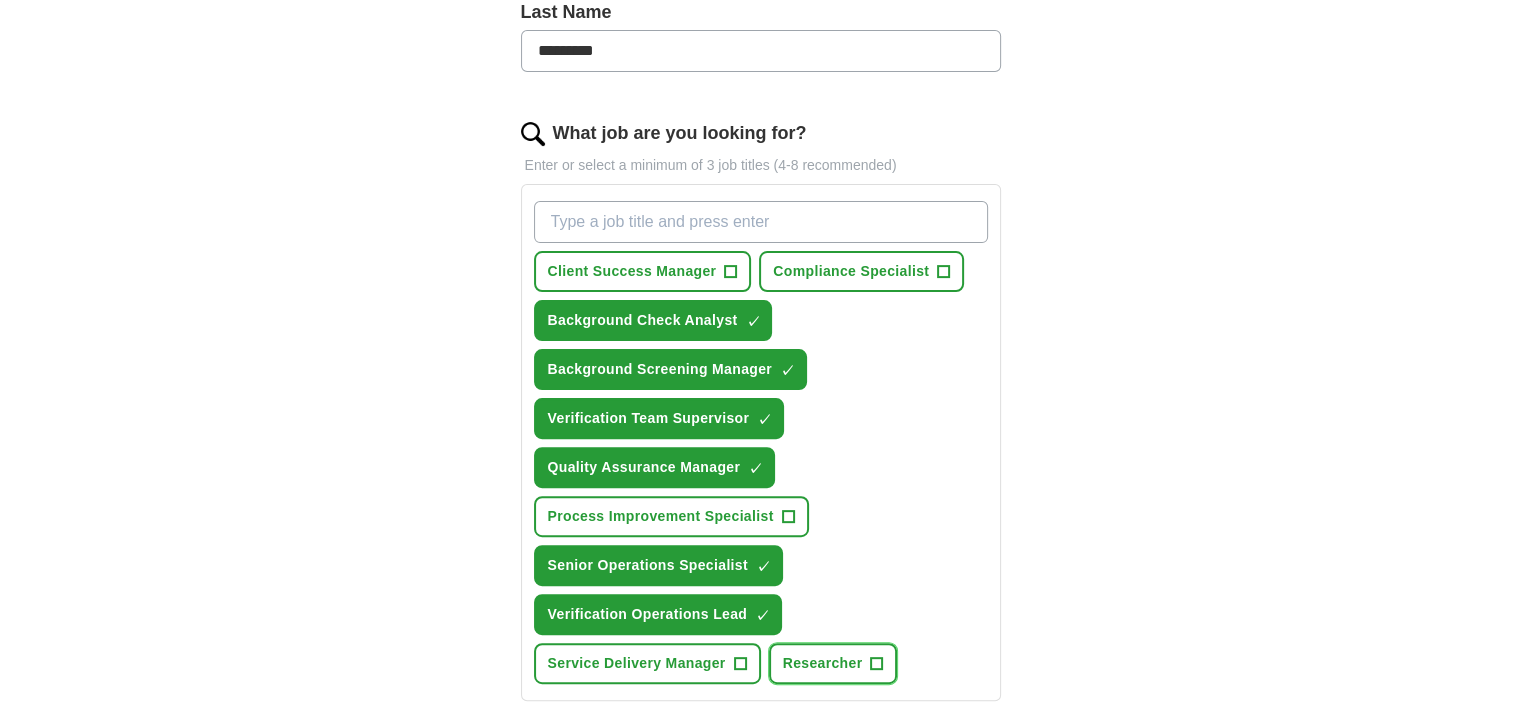 click on "+" at bounding box center (877, 664) 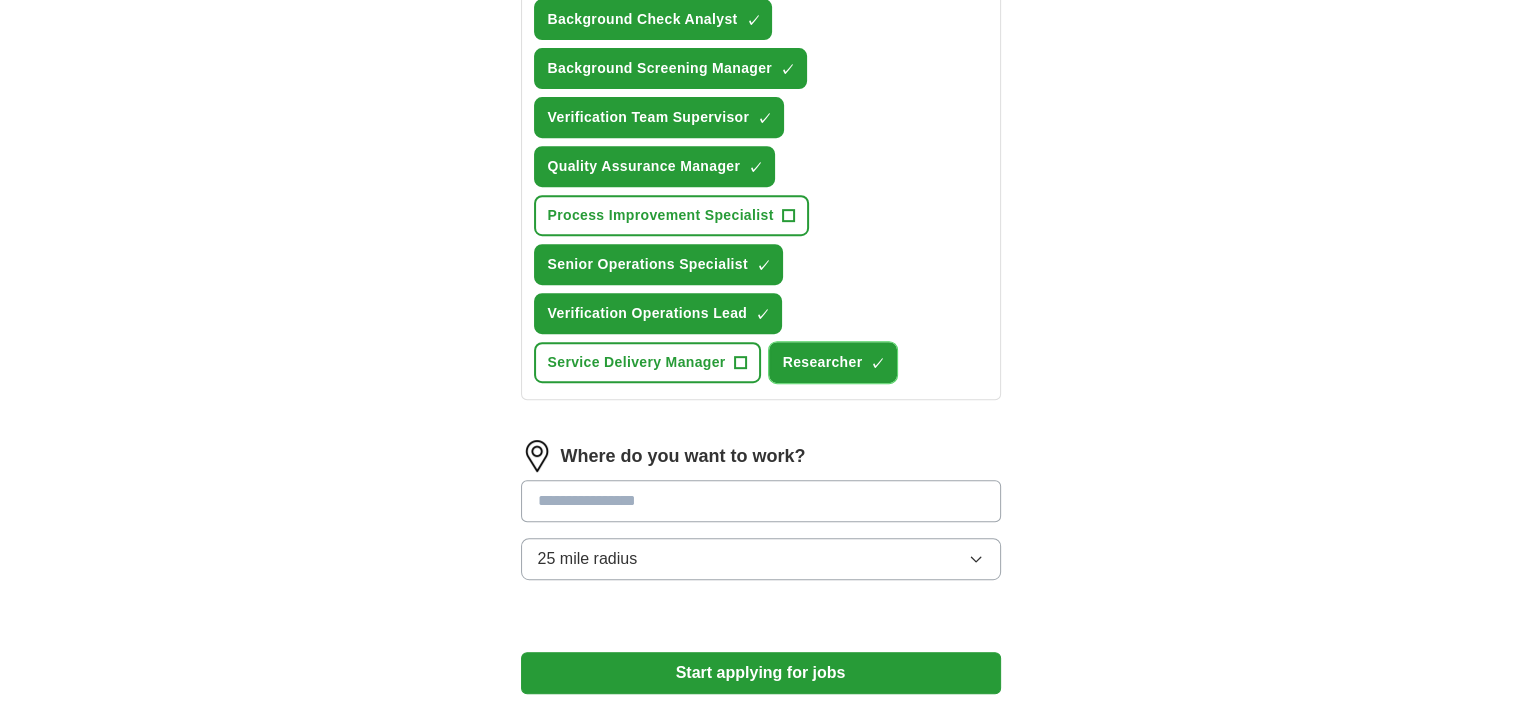 scroll, scrollTop: 862, scrollLeft: 0, axis: vertical 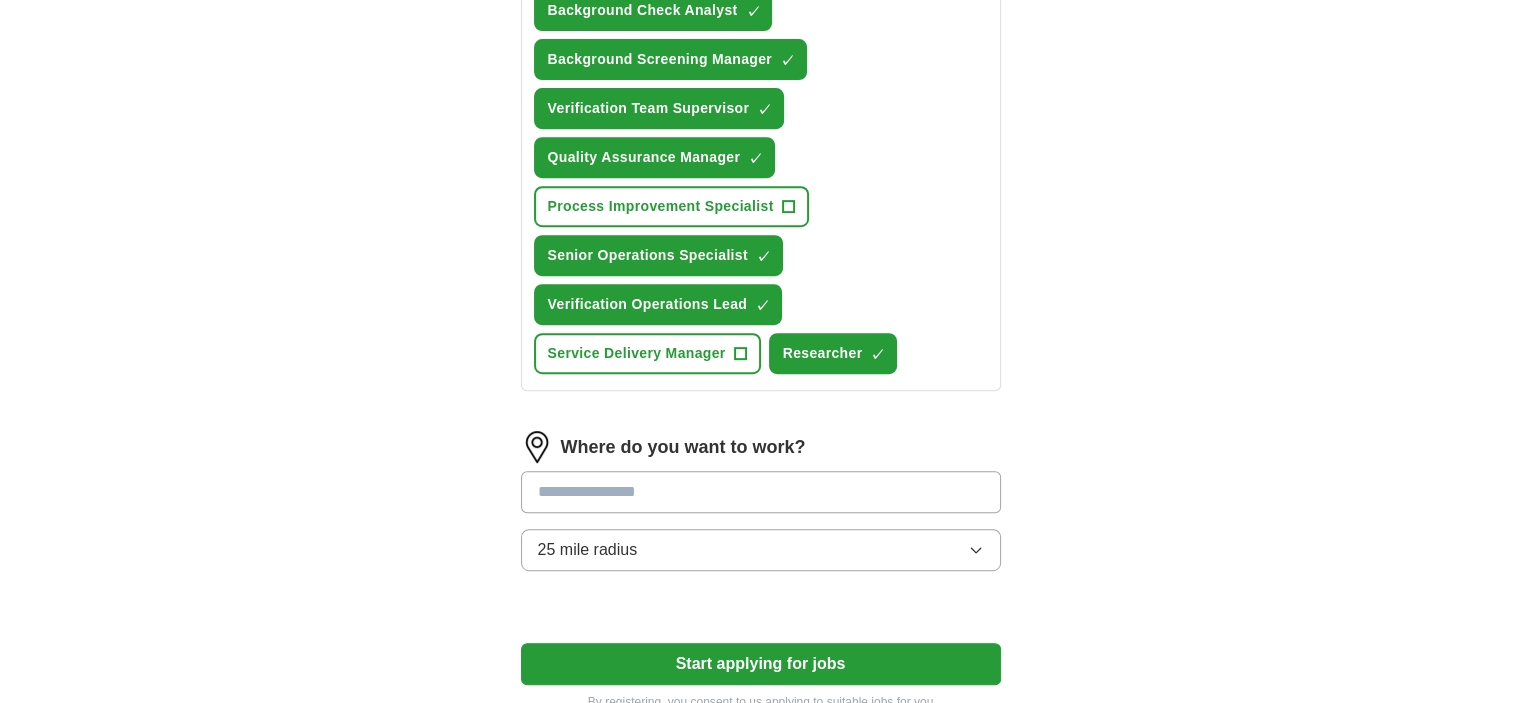 click at bounding box center (761, 492) 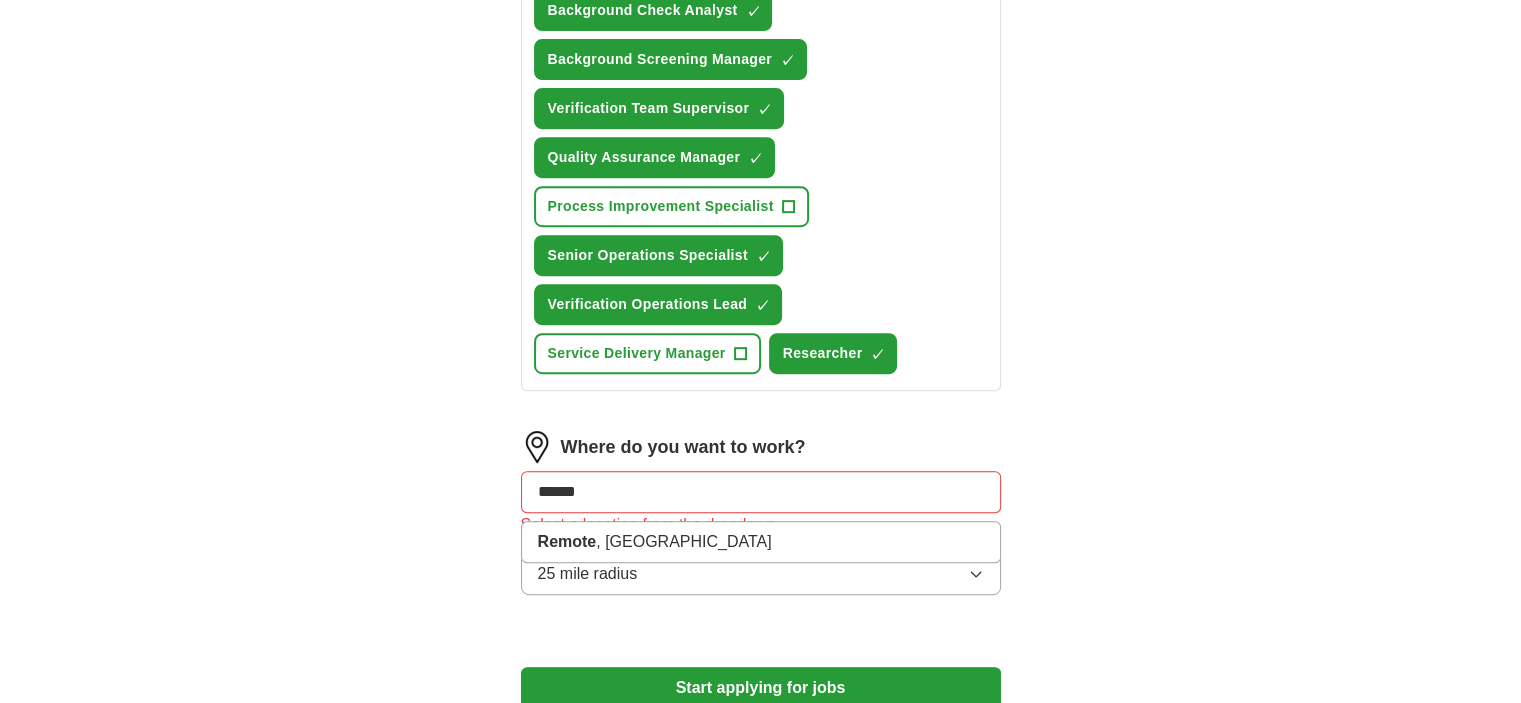 click on "ApplyIQ Let  ApplyIQ  do the hard work of searching and applying for jobs. Just tell us what you're looking for, and we'll do the rest. Select a resume 2025_07.pdf [DATE] 17:11 Upload a different  resume By uploading your  resume  you agree to our   T&Cs   and   Privacy Notice . First Name **** Last Name ********* What job are you looking for? Enter or select a minimum of 3 job titles (4-8 recommended) Client Success Manager + Compliance Specialist + Background Check Analyst ✓ × Background Screening Manager ✓ × Verification Team Supervisor ✓ × Quality Assurance Manager ✓ × Process Improvement Specialist + Senior Operations Specialist ✓ × Verification Operations Lead ✓ × Service Delivery Manager + Researcher ✓ × Where do you want to work? ****** Remote , OR Select a location from the dropdown 25 mile radius Start applying for jobs By registering, you consent to us applying to suitable jobs for you" at bounding box center (761, -19) 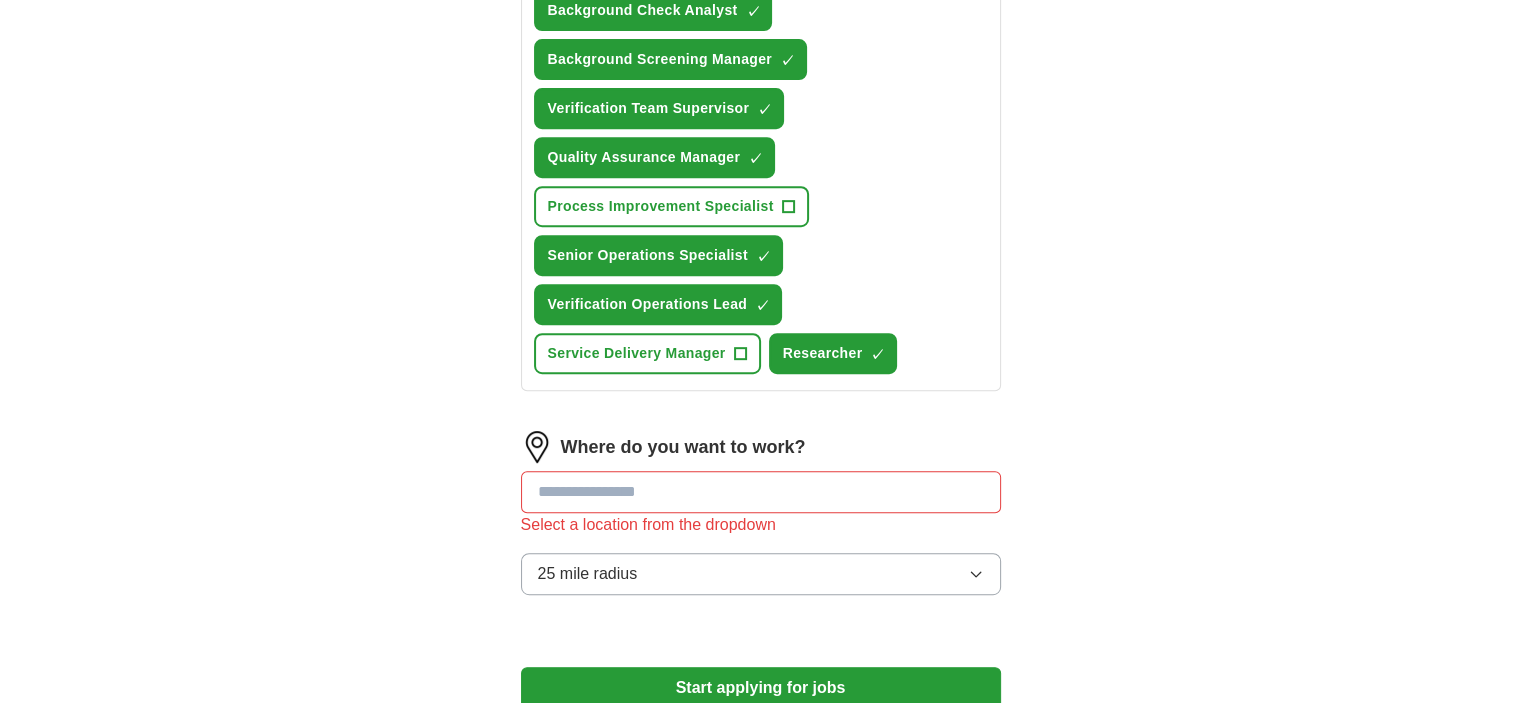 click on "ApplyIQ Let  ApplyIQ  do the hard work of searching and applying for jobs. Just tell us what you're looking for, and we'll do the rest. Select a resume 2025_07.pdf [DATE] 17:11 Upload a different  resume By uploading your  resume  you agree to our   T&Cs   and   Privacy Notice . First Name **** Last Name ********* What job are you looking for? Enter or select a minimum of 3 job titles (4-8 recommended) Client Success Manager + Compliance Specialist + Background Check Analyst ✓ × Background Screening Manager ✓ × Verification Team Supervisor ✓ × Quality Assurance Manager ✓ × Process Improvement Specialist + Senior Operations Specialist ✓ × Verification Operations Lead ✓ × Service Delivery Manager + Researcher ✓ × Where do you want to work? Select a location from the dropdown 25 mile radius Start applying for jobs By registering, you consent to us applying to suitable jobs for you" at bounding box center (761, -19) 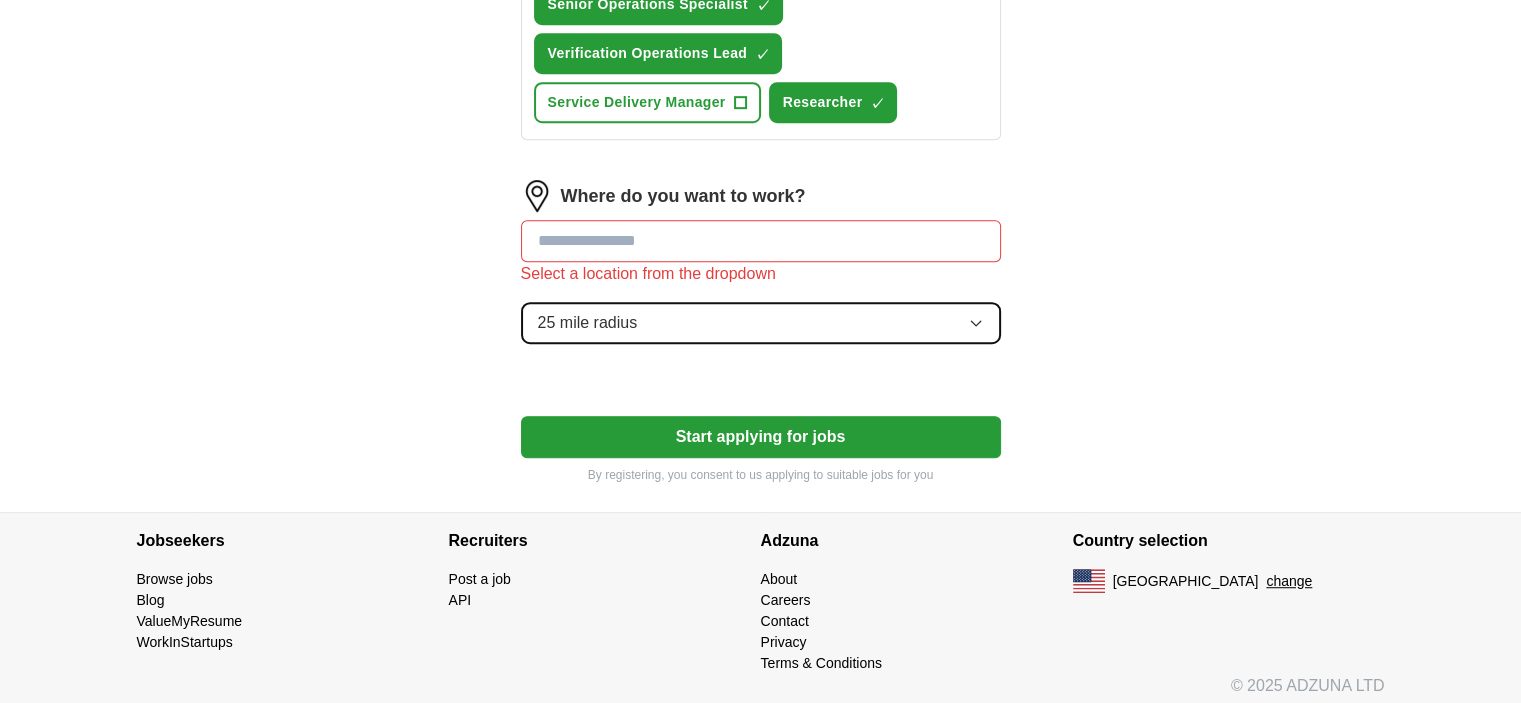 click on "25 mile radius" at bounding box center (761, 323) 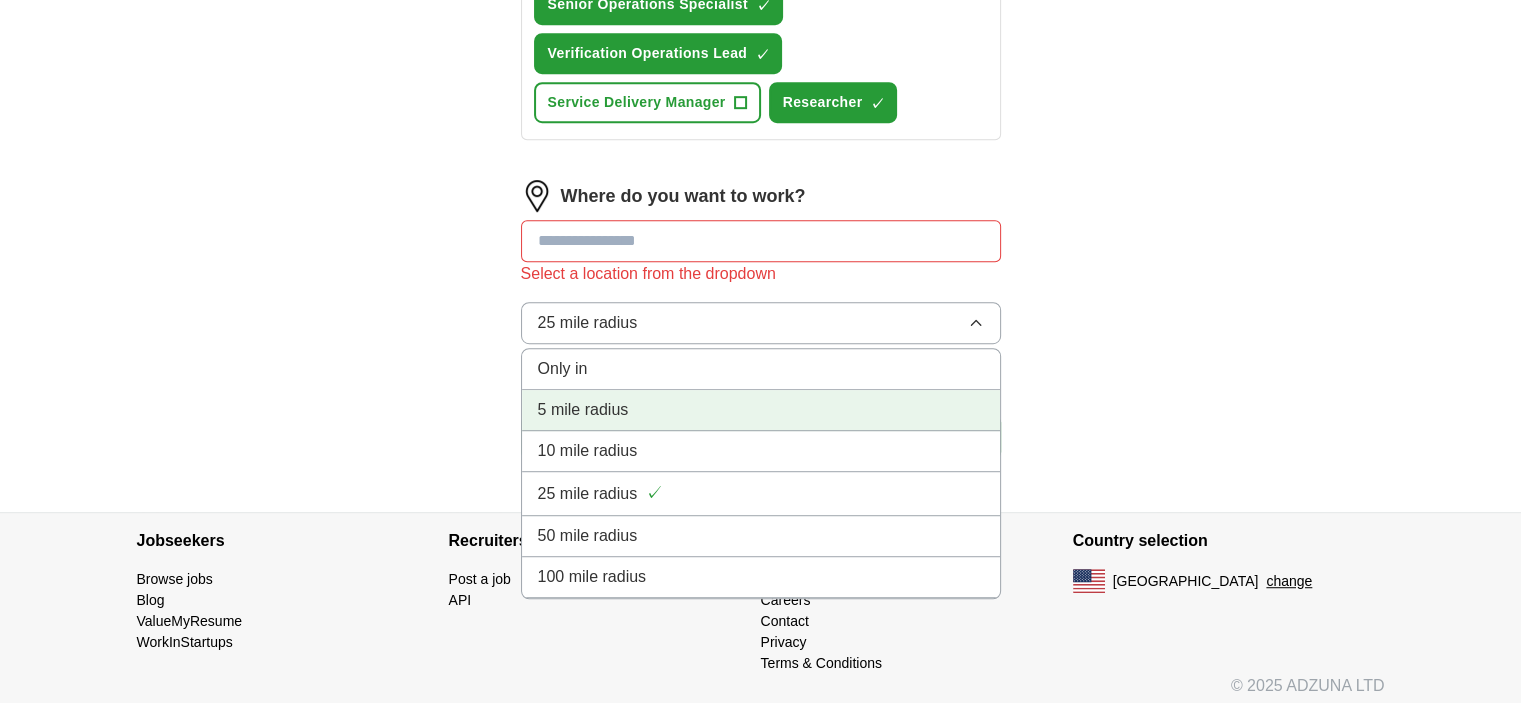 click on "5 mile radius" at bounding box center [583, 410] 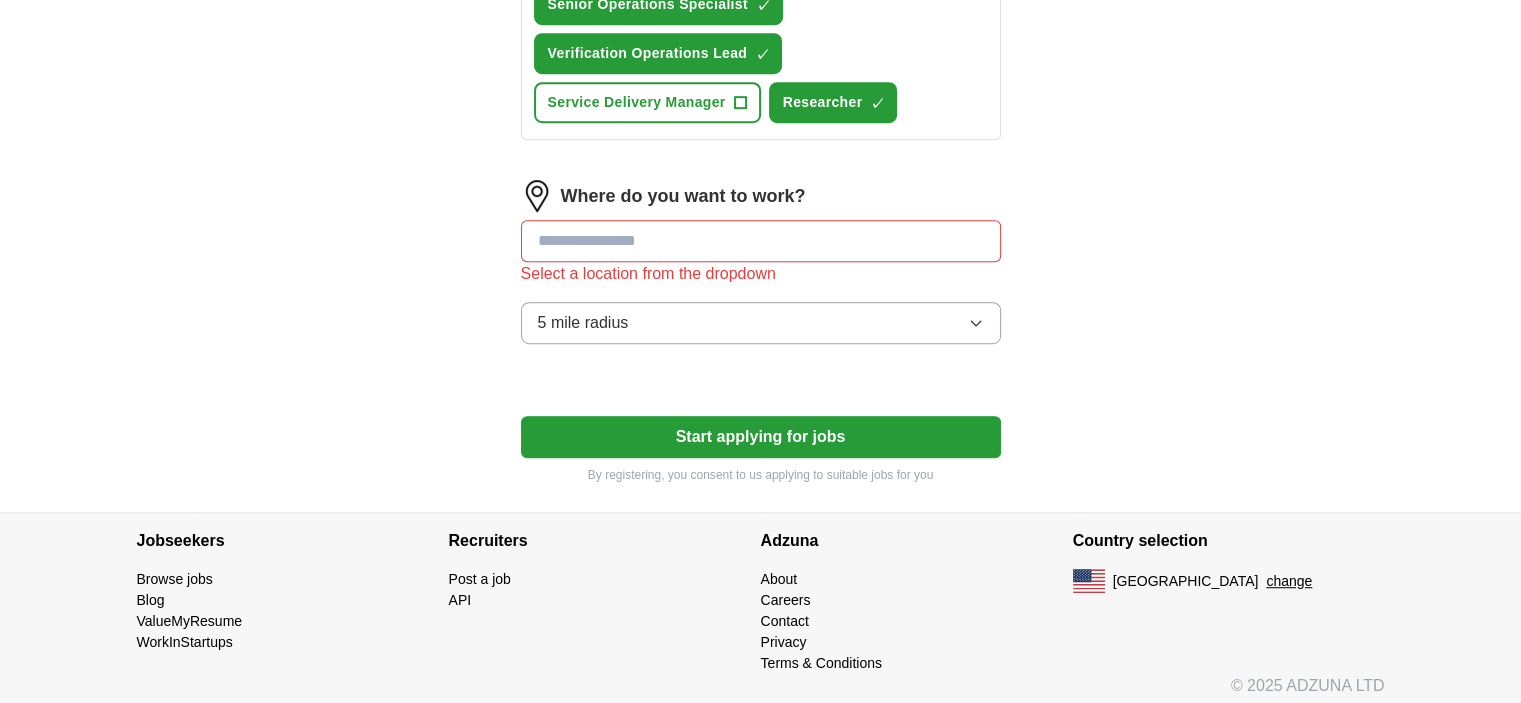 click on "Let  ApplyIQ  do the hard work of searching and applying for jobs. Just tell us what you're looking for, and we'll do the rest. Select a resume 2025_07.pdf [DATE] 17:11 Upload a different  resume By uploading your  resume  you agree to our   T&Cs   and   Privacy Notice . First Name **** Last Name ********* What job are you looking for? Enter or select a minimum of 3 job titles (4-8 recommended) Client Success Manager + Compliance Specialist + Background Check Analyst ✓ × Background Screening Manager ✓ × Verification Team Supervisor ✓ × Quality Assurance Manager ✓ × Process Improvement Specialist + Senior Operations Specialist ✓ × Verification Operations Lead ✓ × Service Delivery Manager + Researcher ✓ × Where do you want to work? Select a location from the dropdown 5 mile radius Start applying for jobs By registering, you consent to us applying to suitable jobs for you" at bounding box center (761, -214) 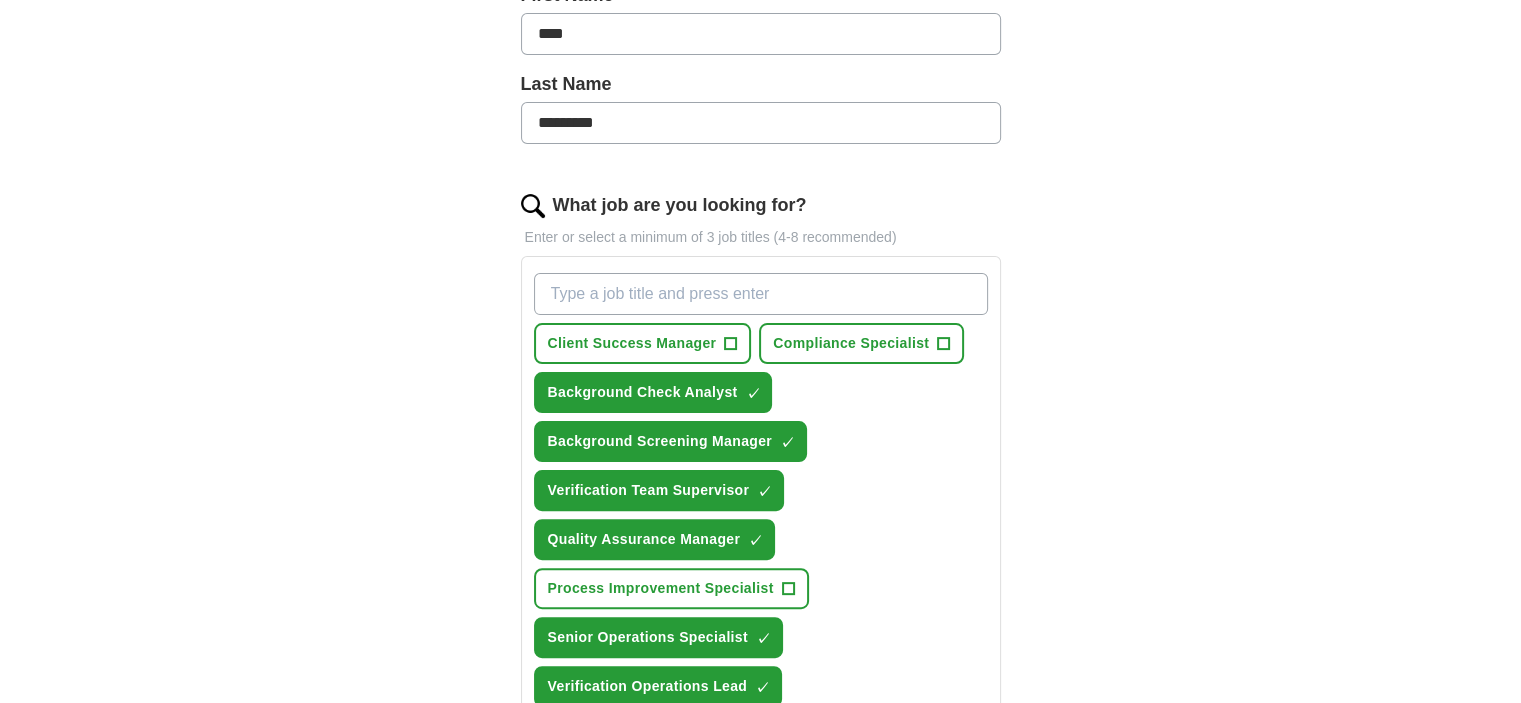 scroll, scrollTop: 1113, scrollLeft: 0, axis: vertical 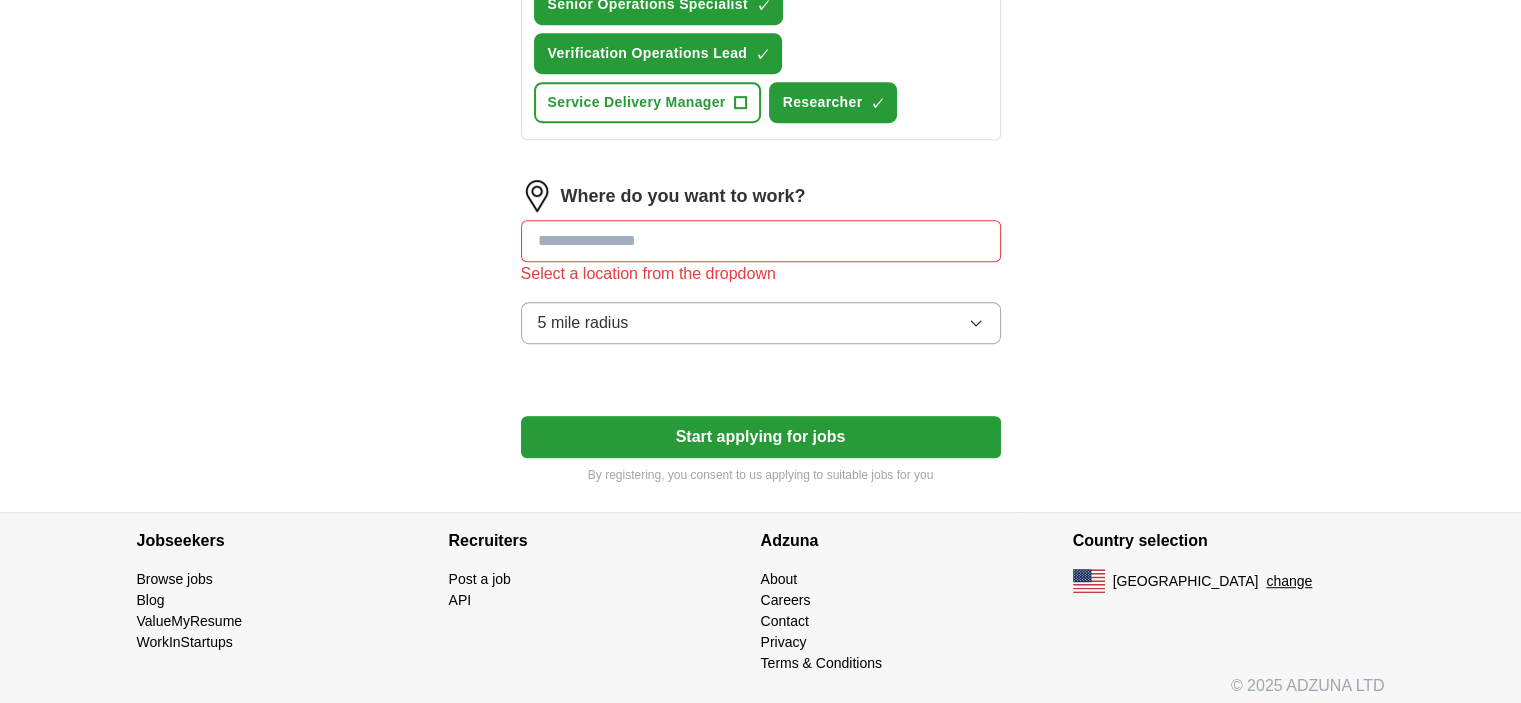 click at bounding box center (761, 241) 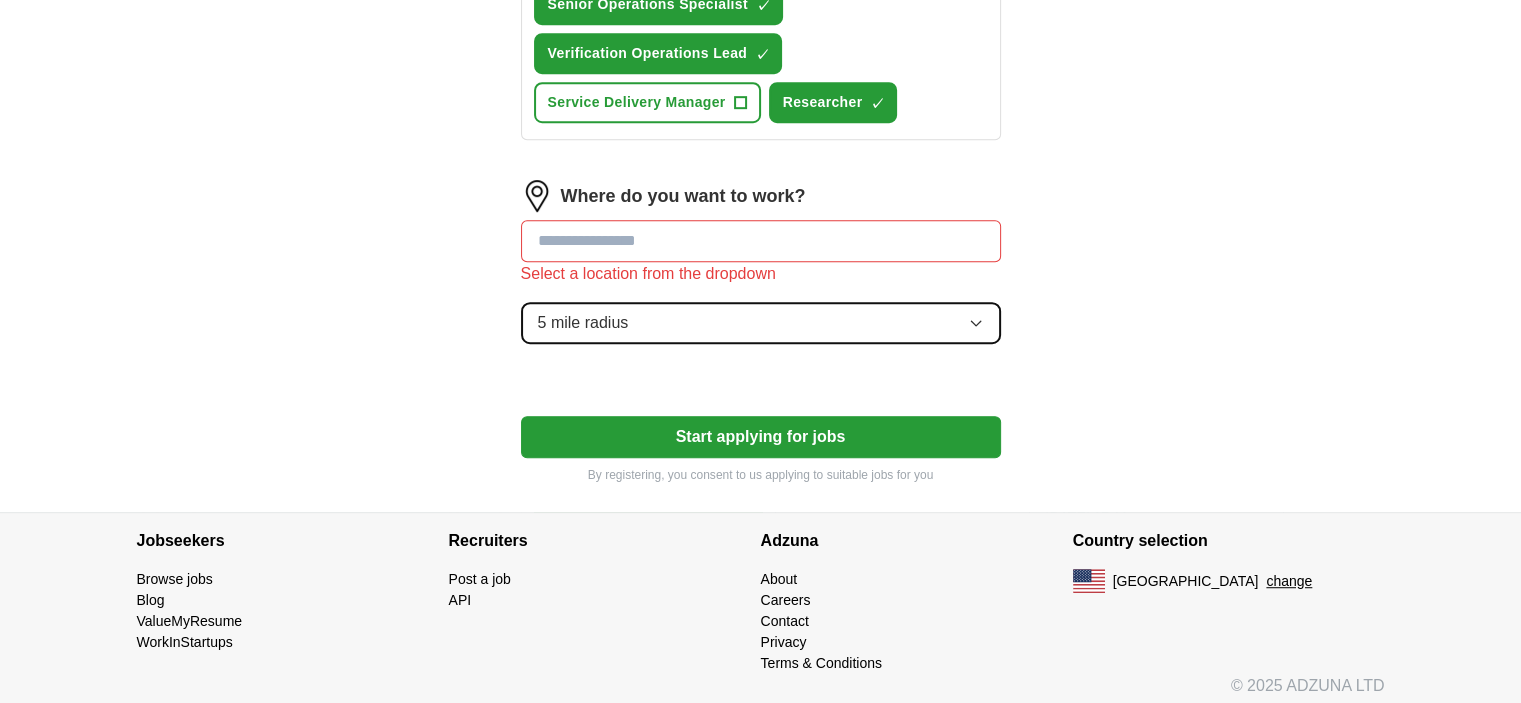 click on "5 mile radius" at bounding box center [583, 323] 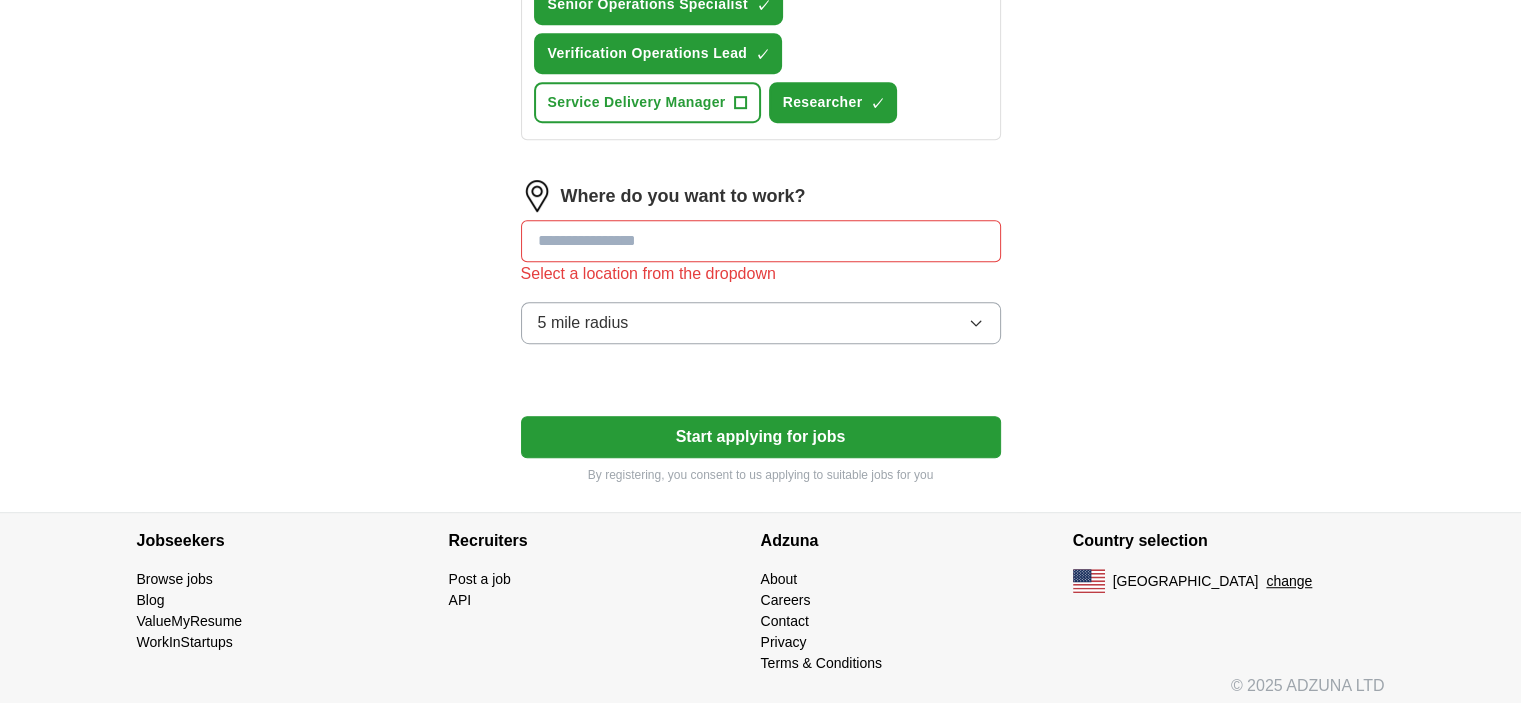 click at bounding box center [761, 241] 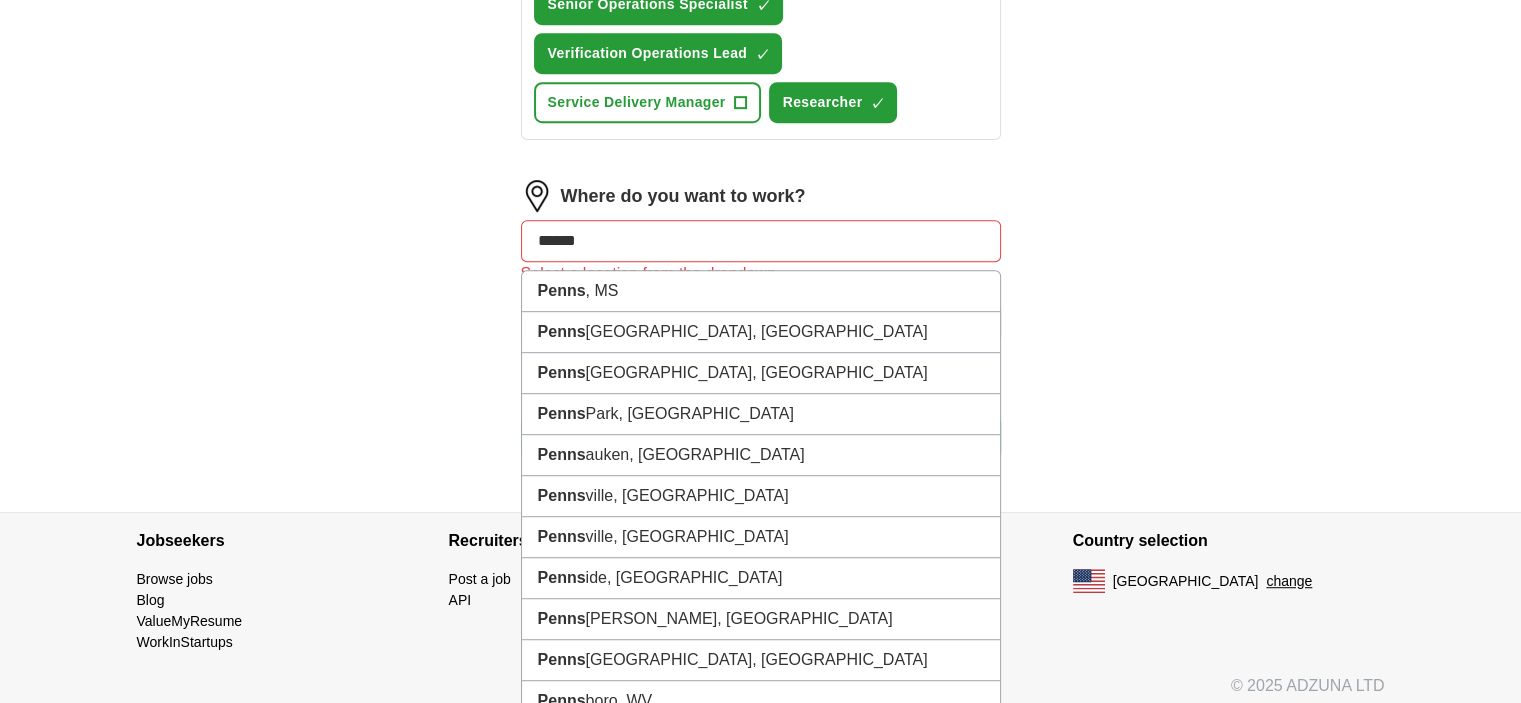 type on "*******" 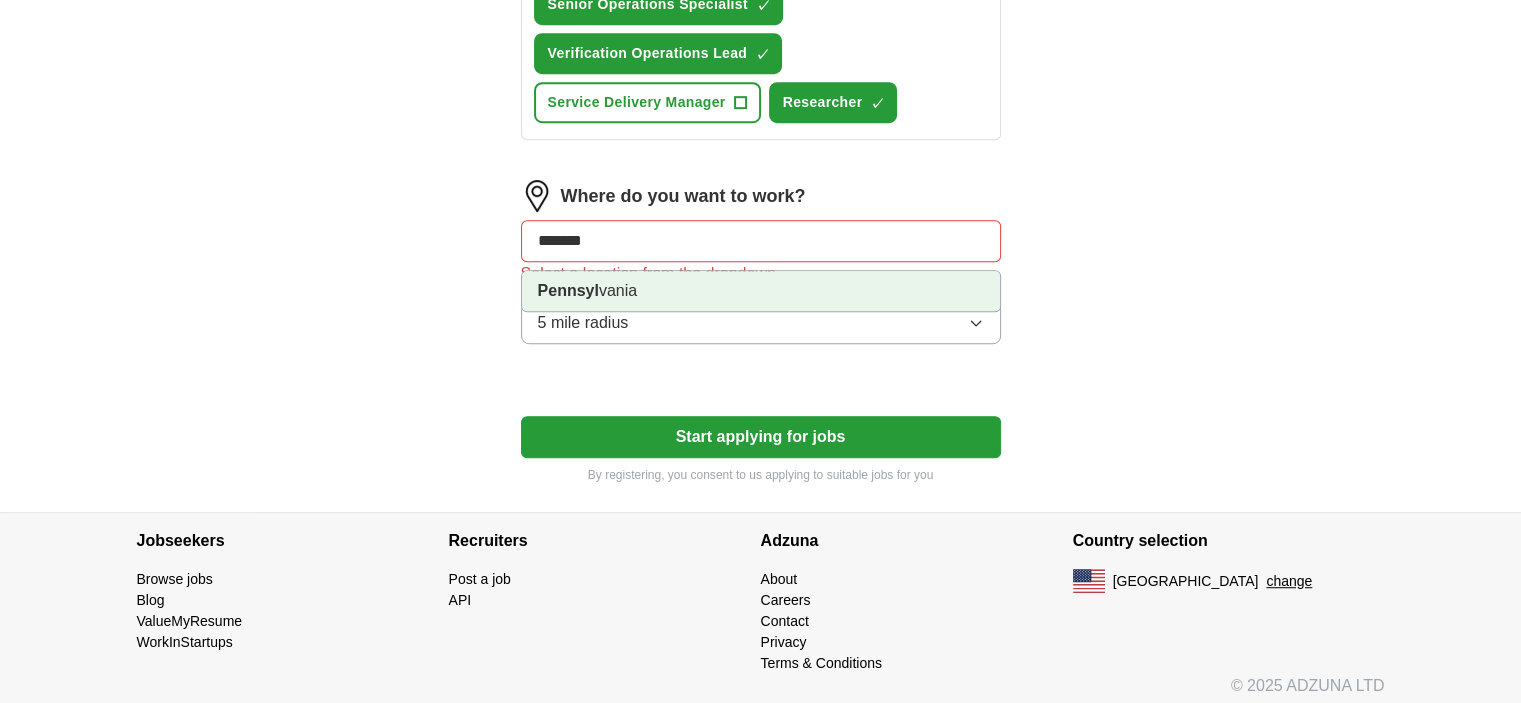 click on "Pennsyl vania" at bounding box center [761, 291] 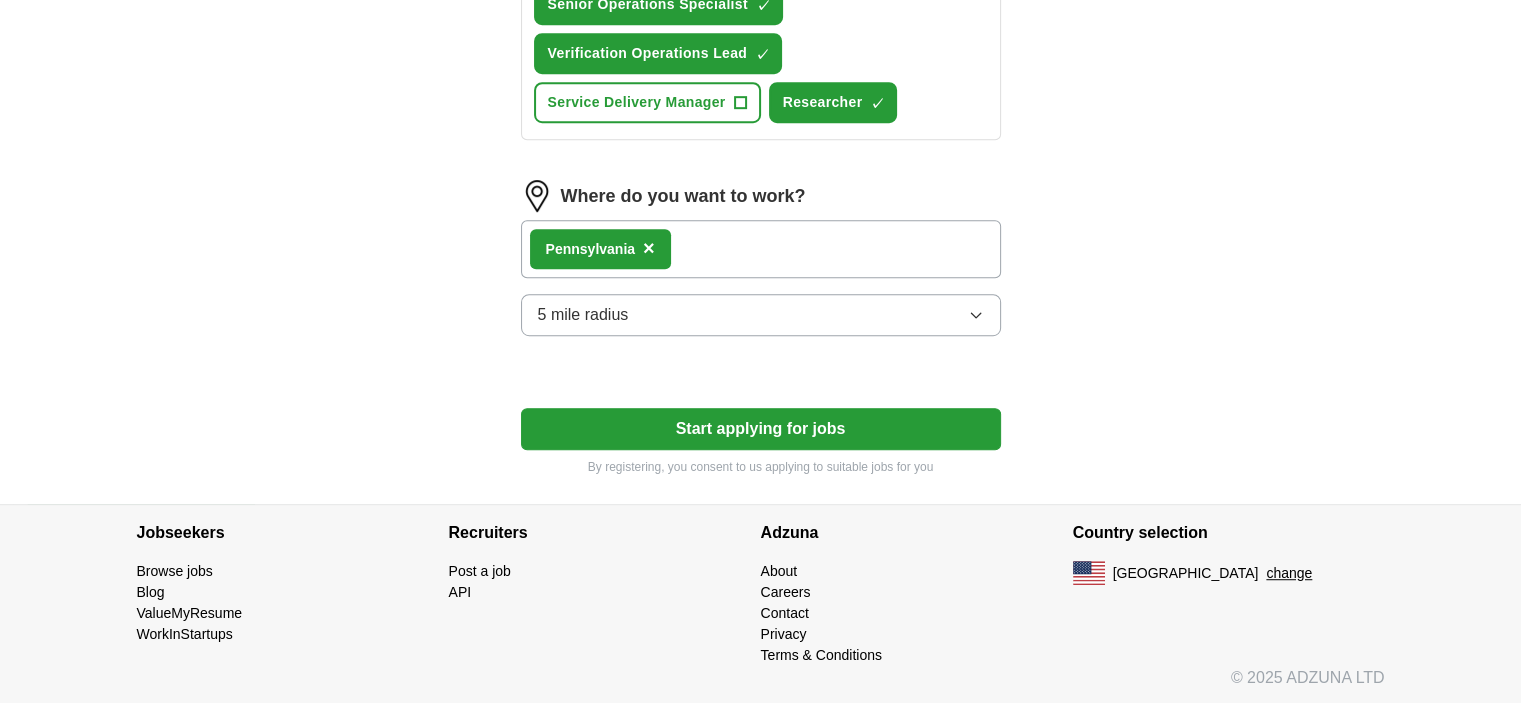 scroll, scrollTop: 1105, scrollLeft: 0, axis: vertical 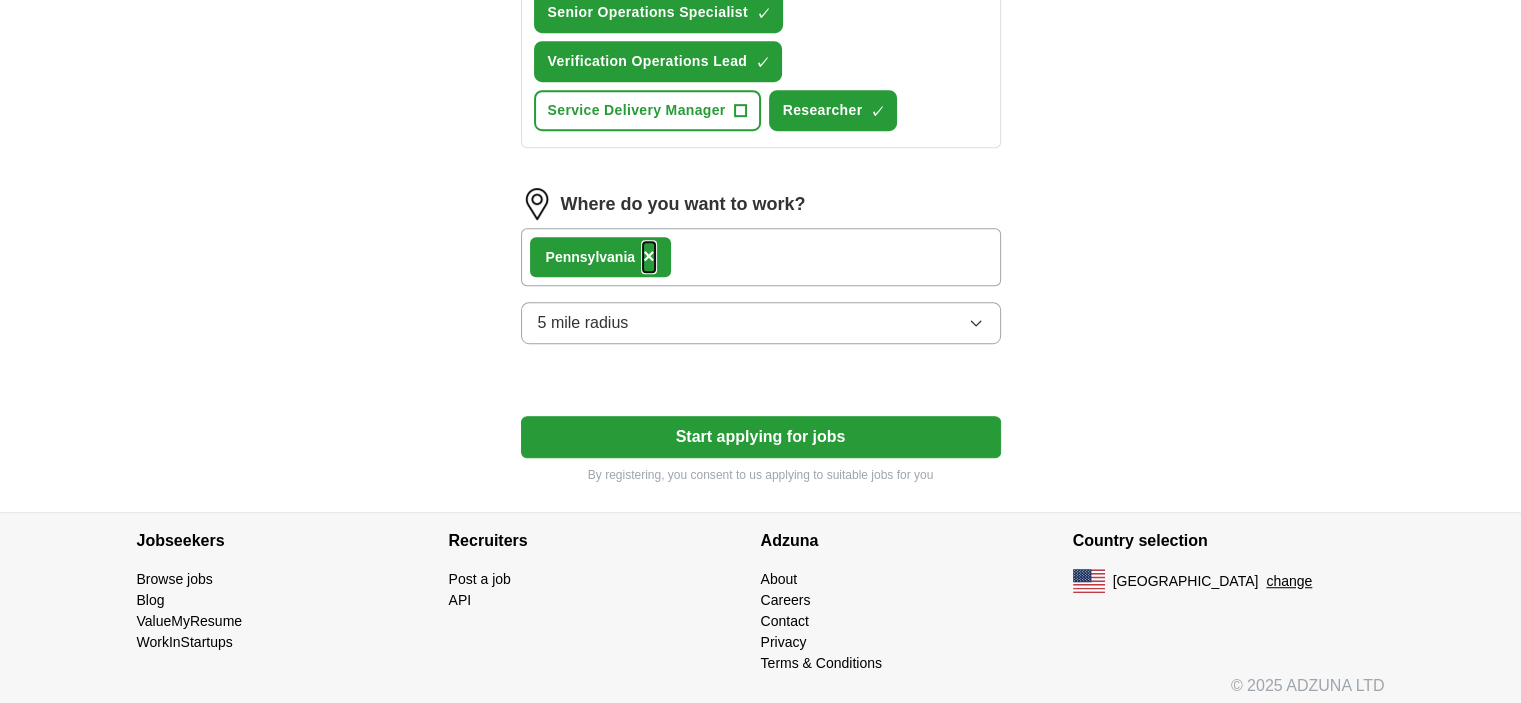 click on "×" at bounding box center [649, 256] 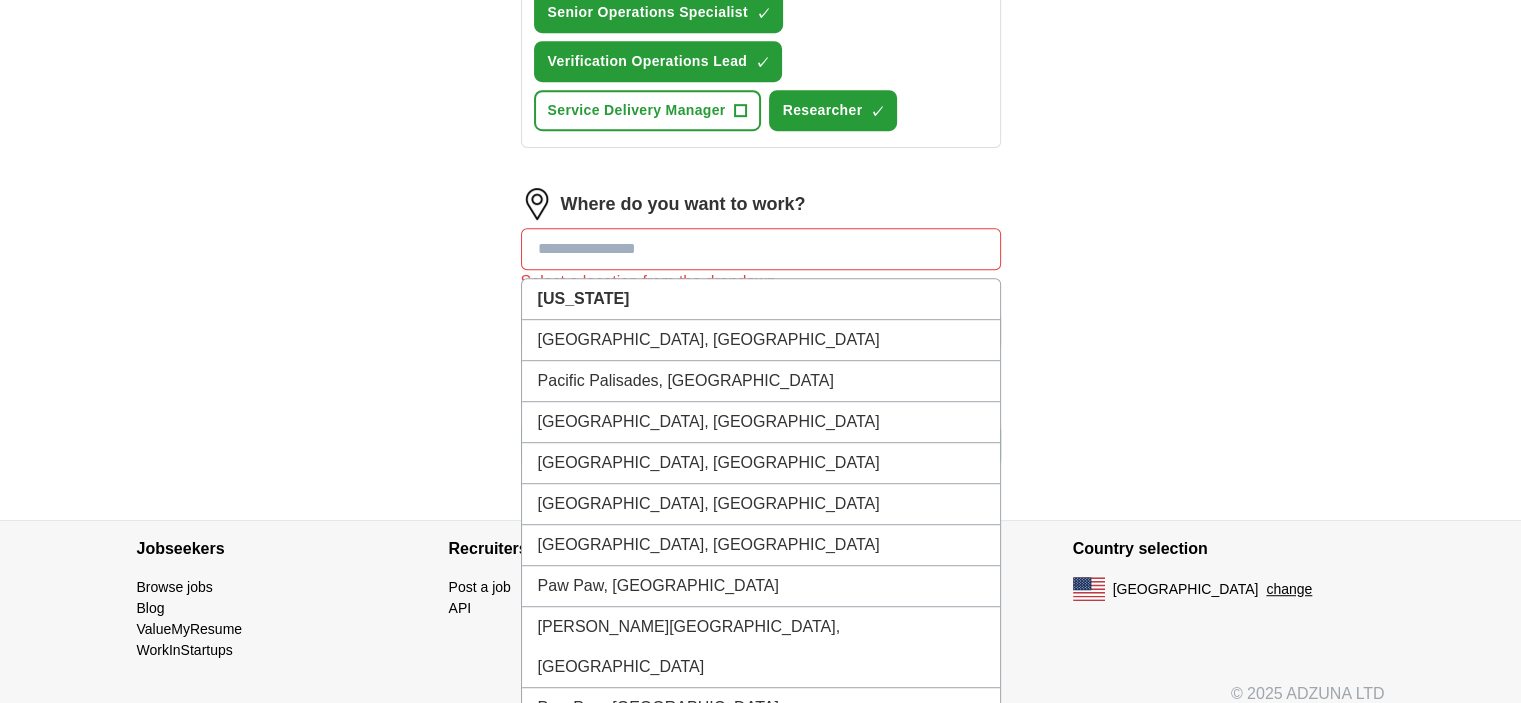 click at bounding box center (761, 249) 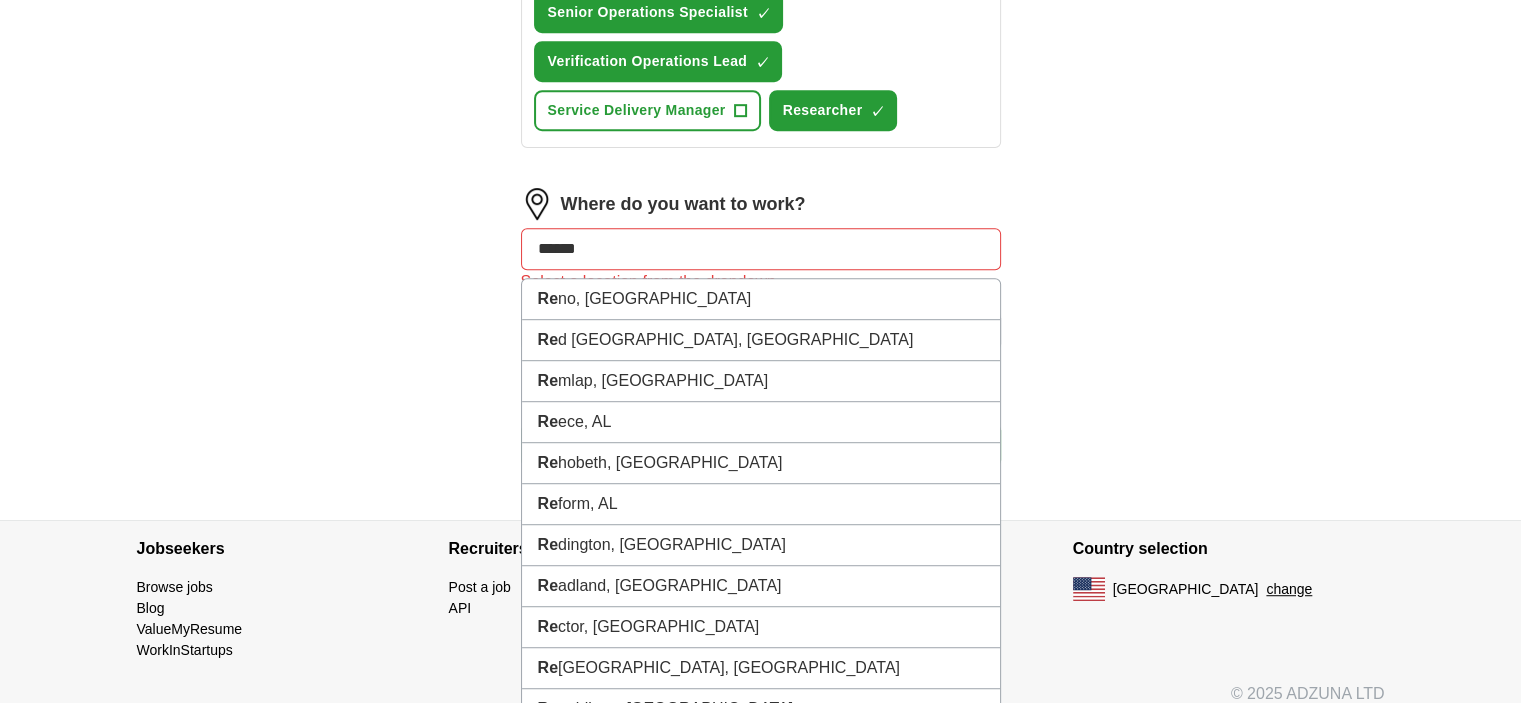 type on "******" 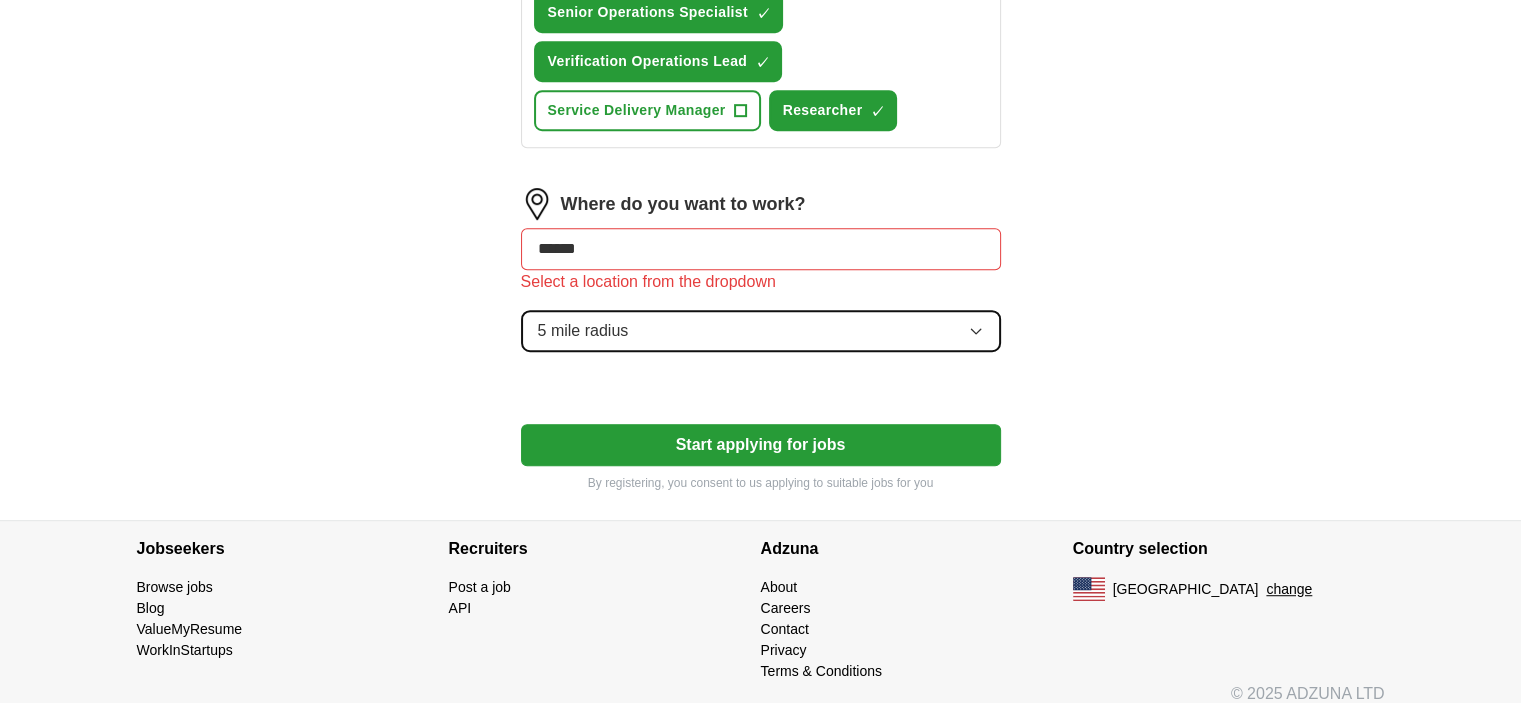 type 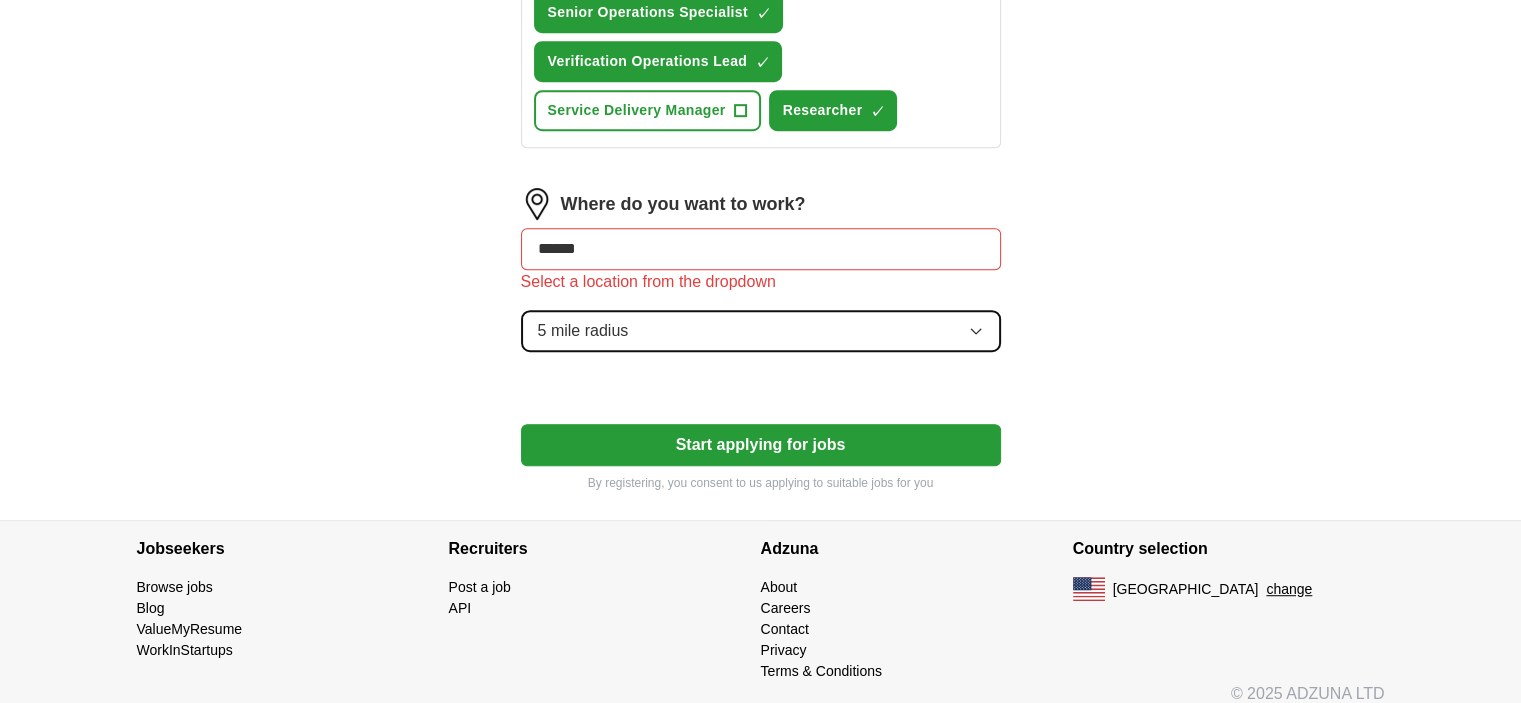 click on "5 mile radius" at bounding box center (761, 331) 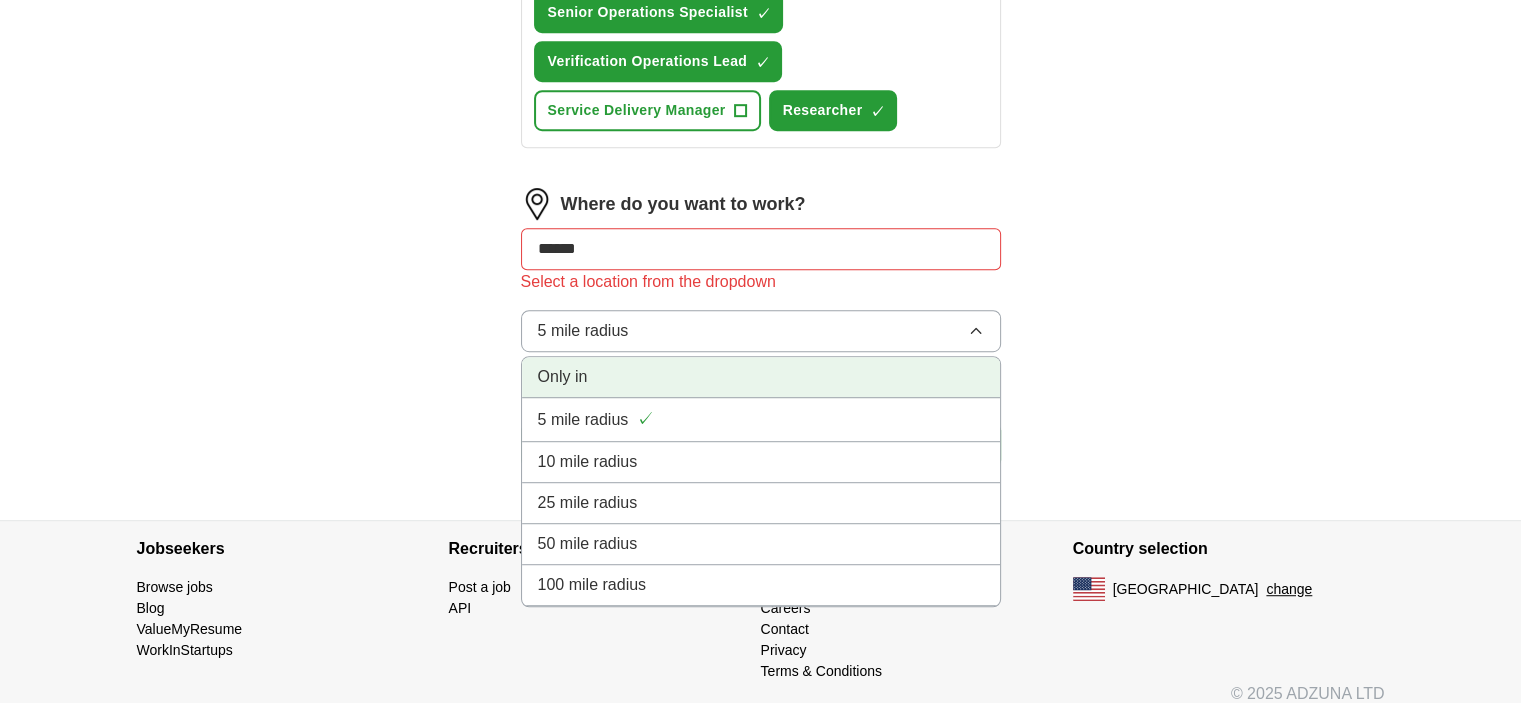 click on "Only in" at bounding box center (563, 377) 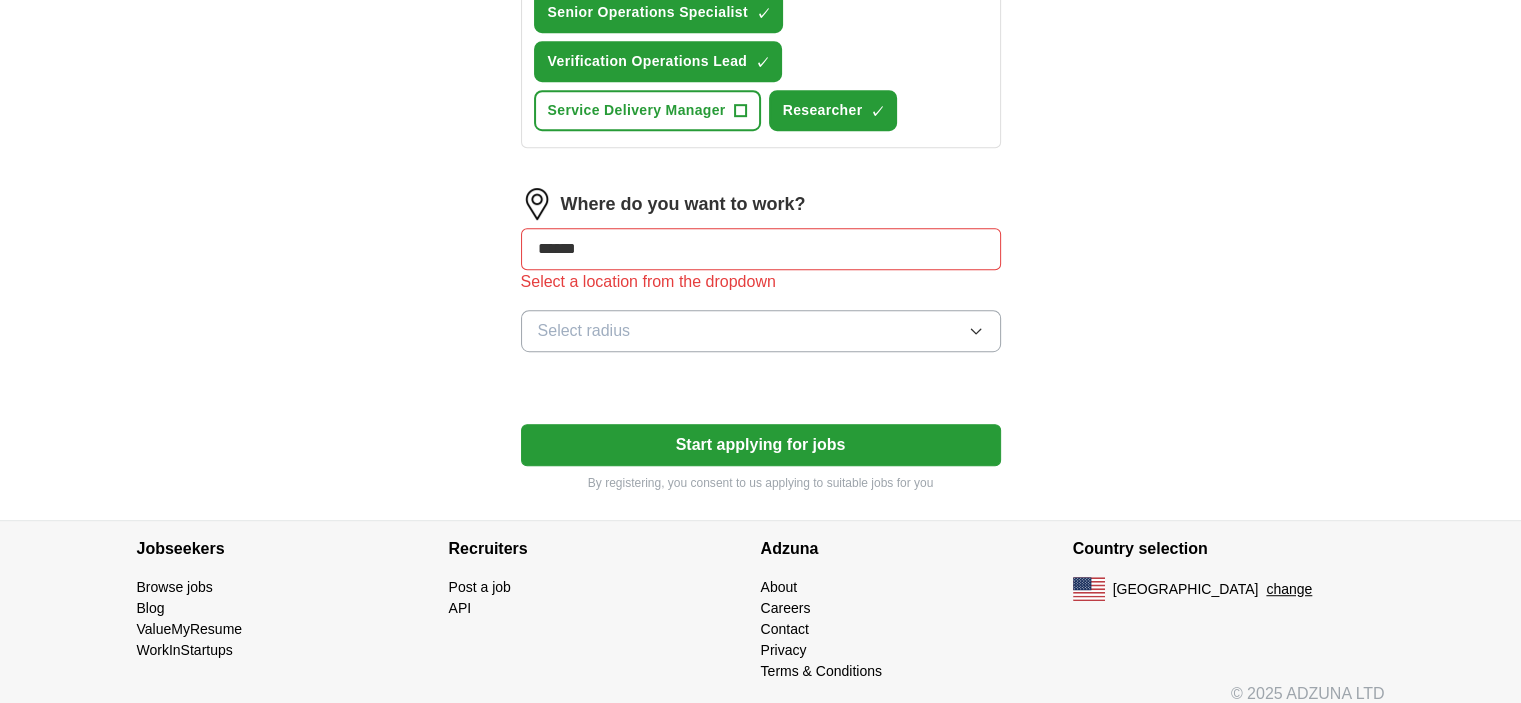 click on "******" at bounding box center [761, 249] 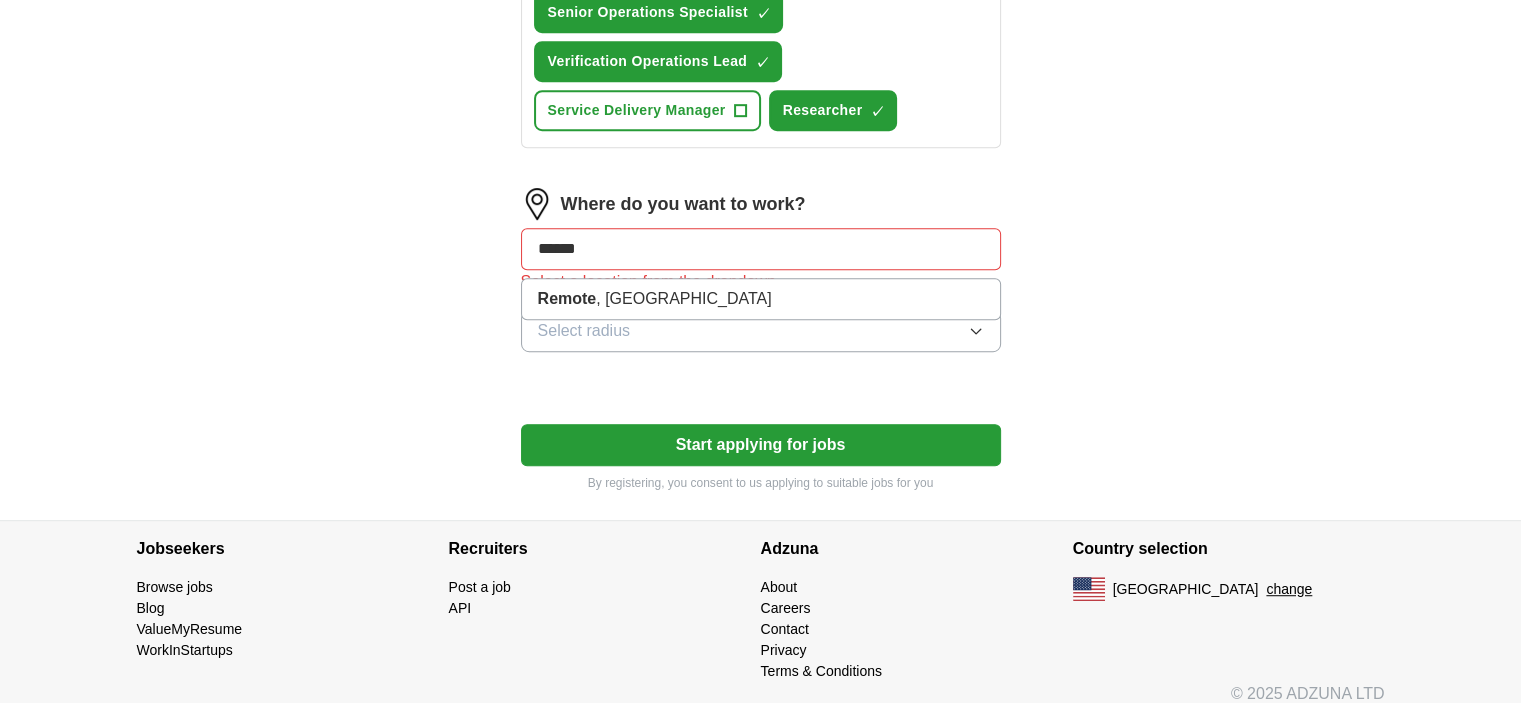 click on "******" at bounding box center [761, 249] 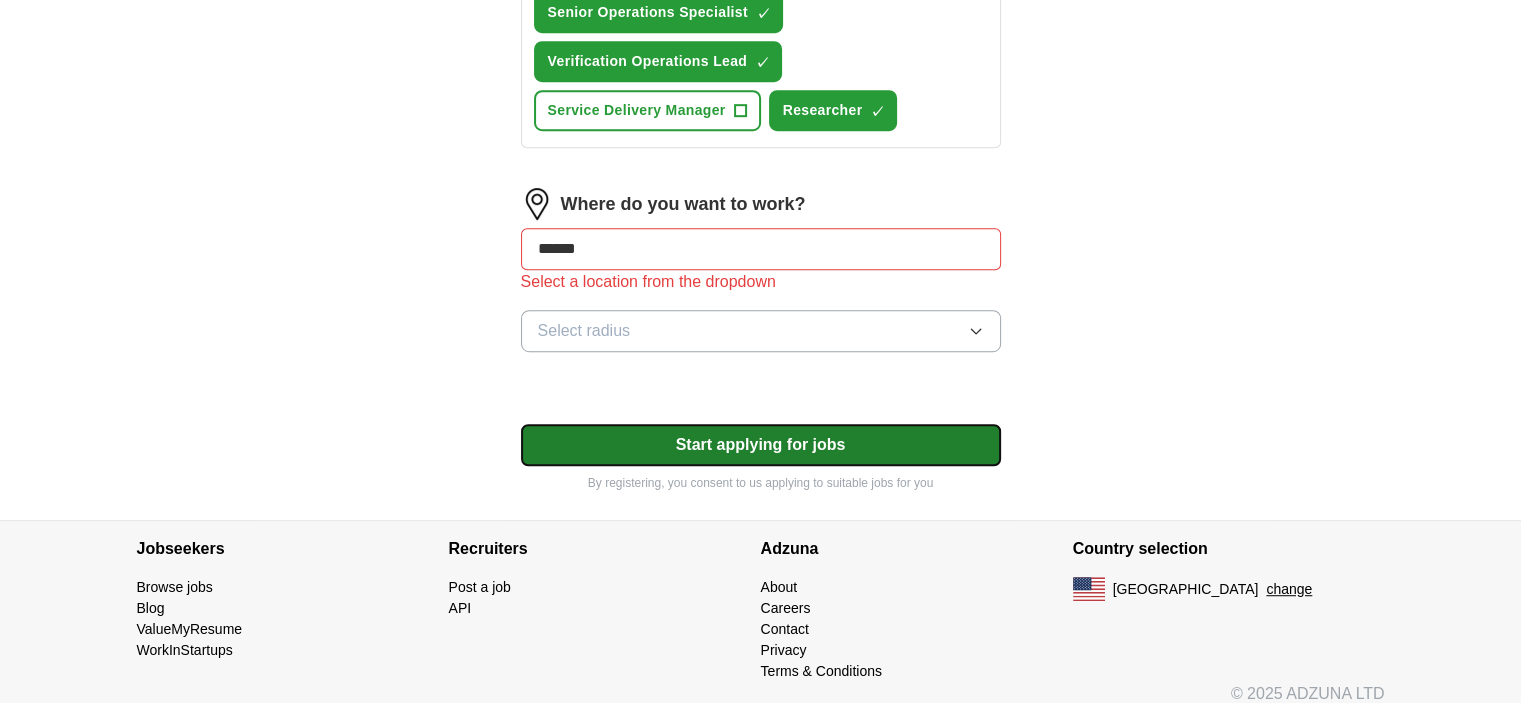 click on "Start applying for jobs" at bounding box center (761, 445) 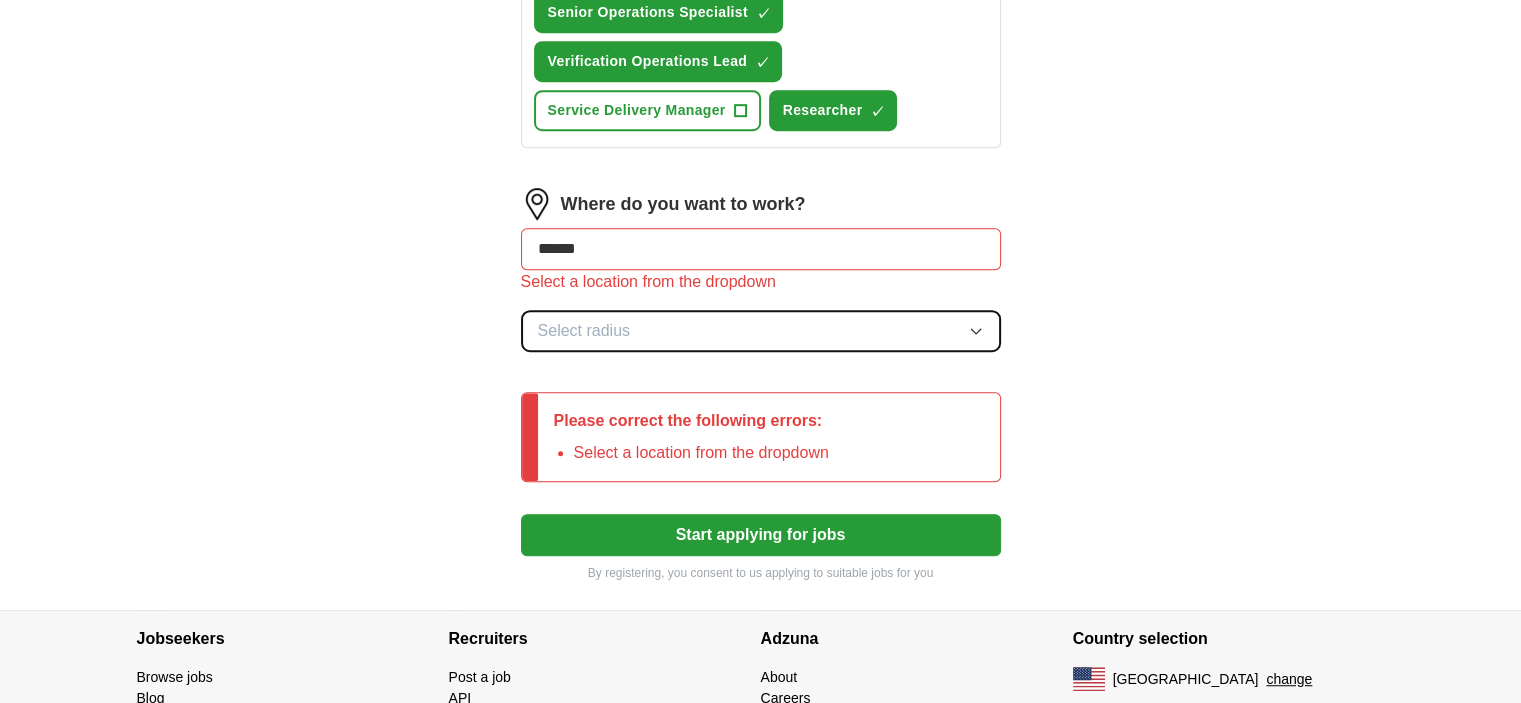 click on "Select radius" at bounding box center (761, 331) 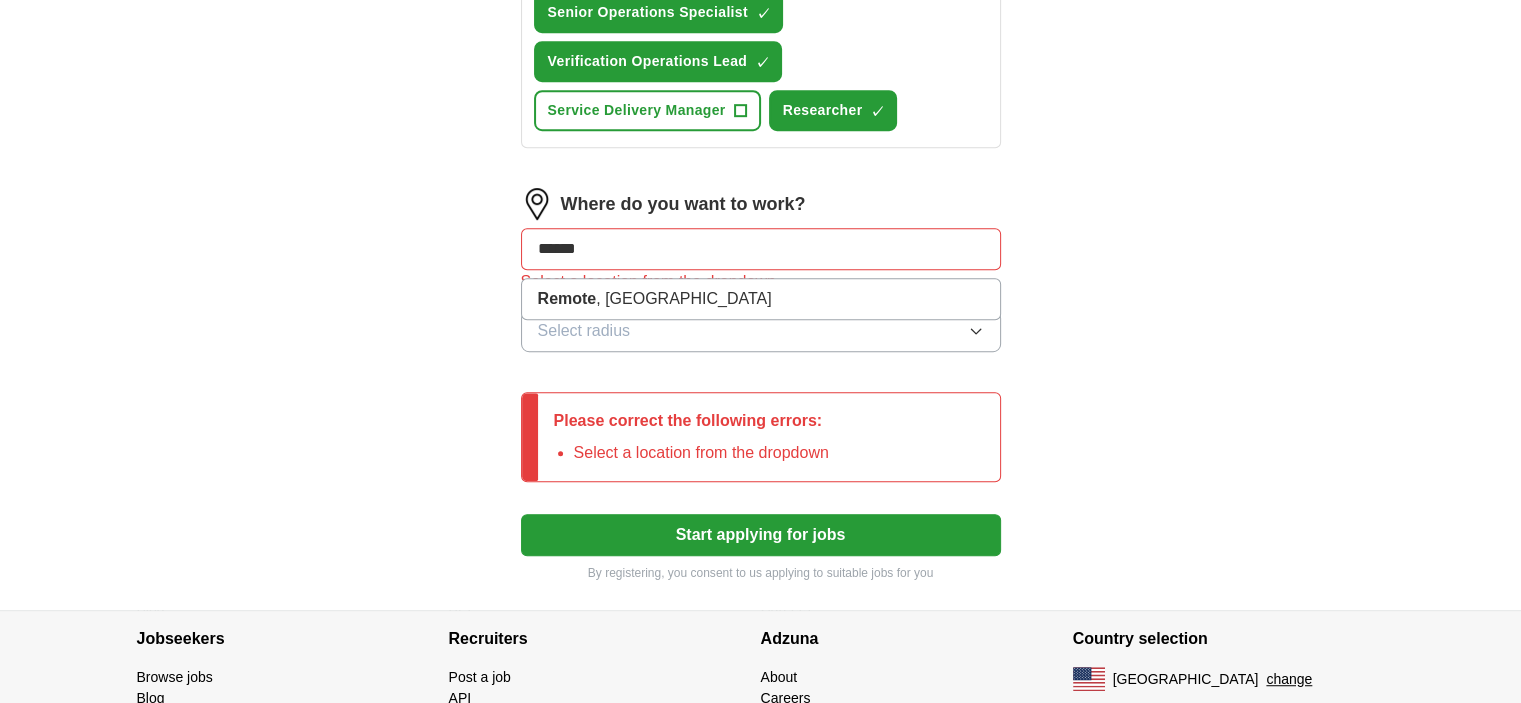 drag, startPoint x: 514, startPoint y: 252, endPoint x: 440, endPoint y: 253, distance: 74.00676 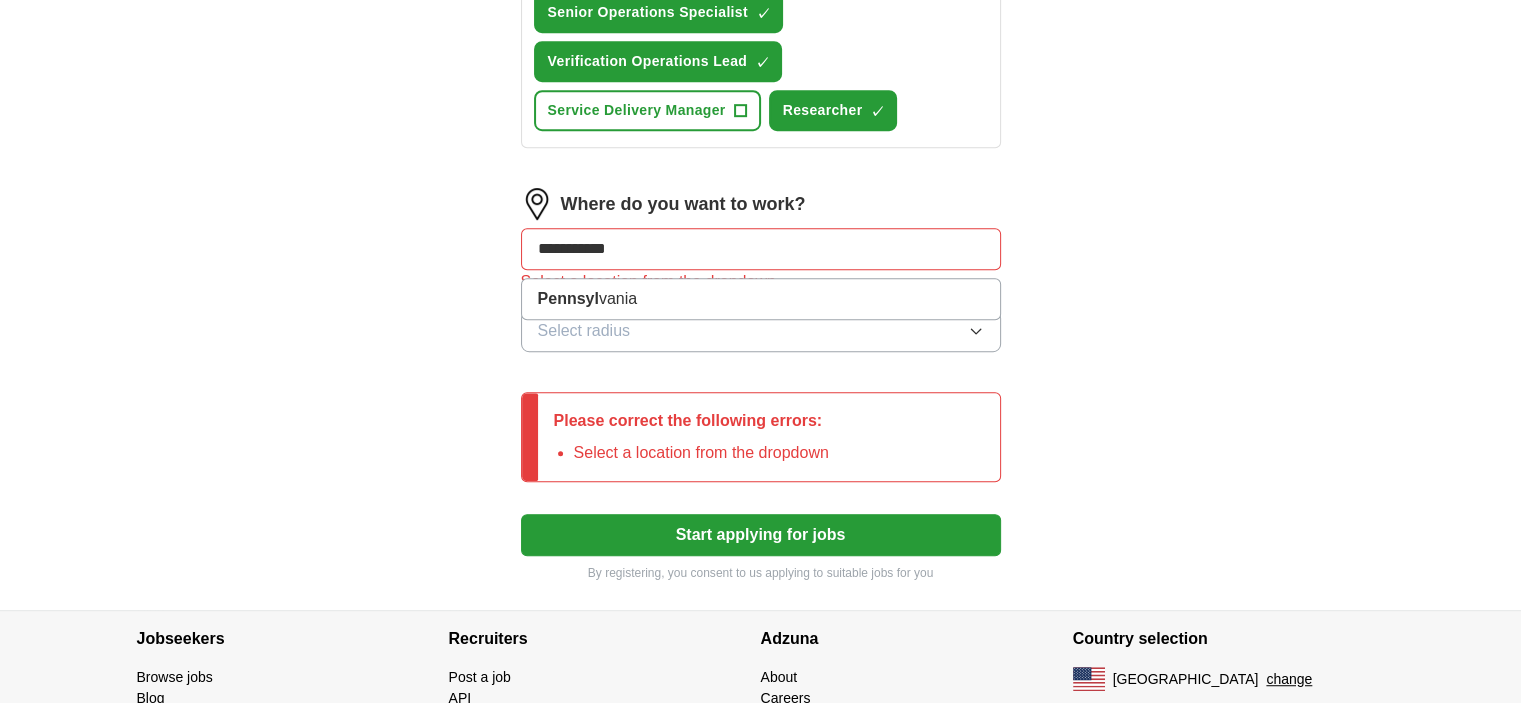 type on "**********" 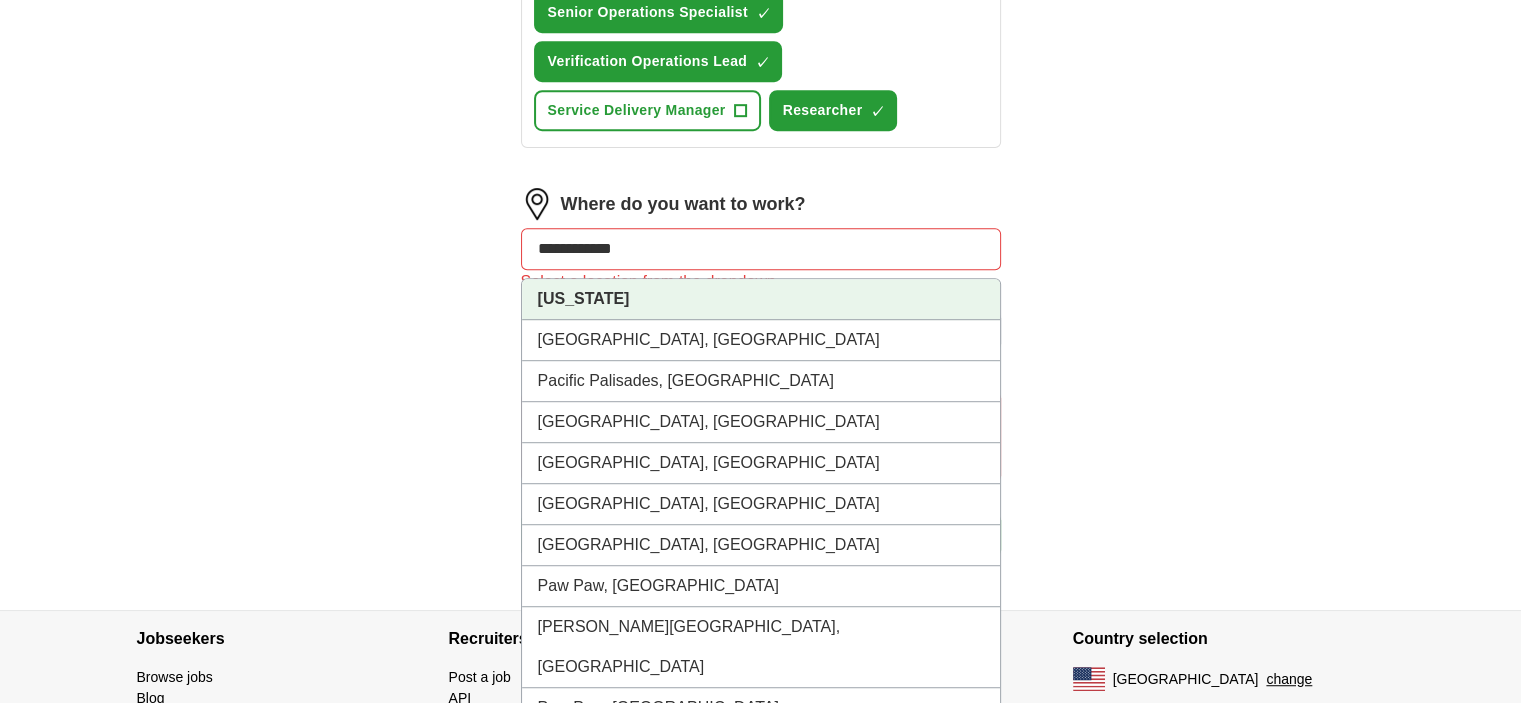 click on "[US_STATE]" at bounding box center [584, 298] 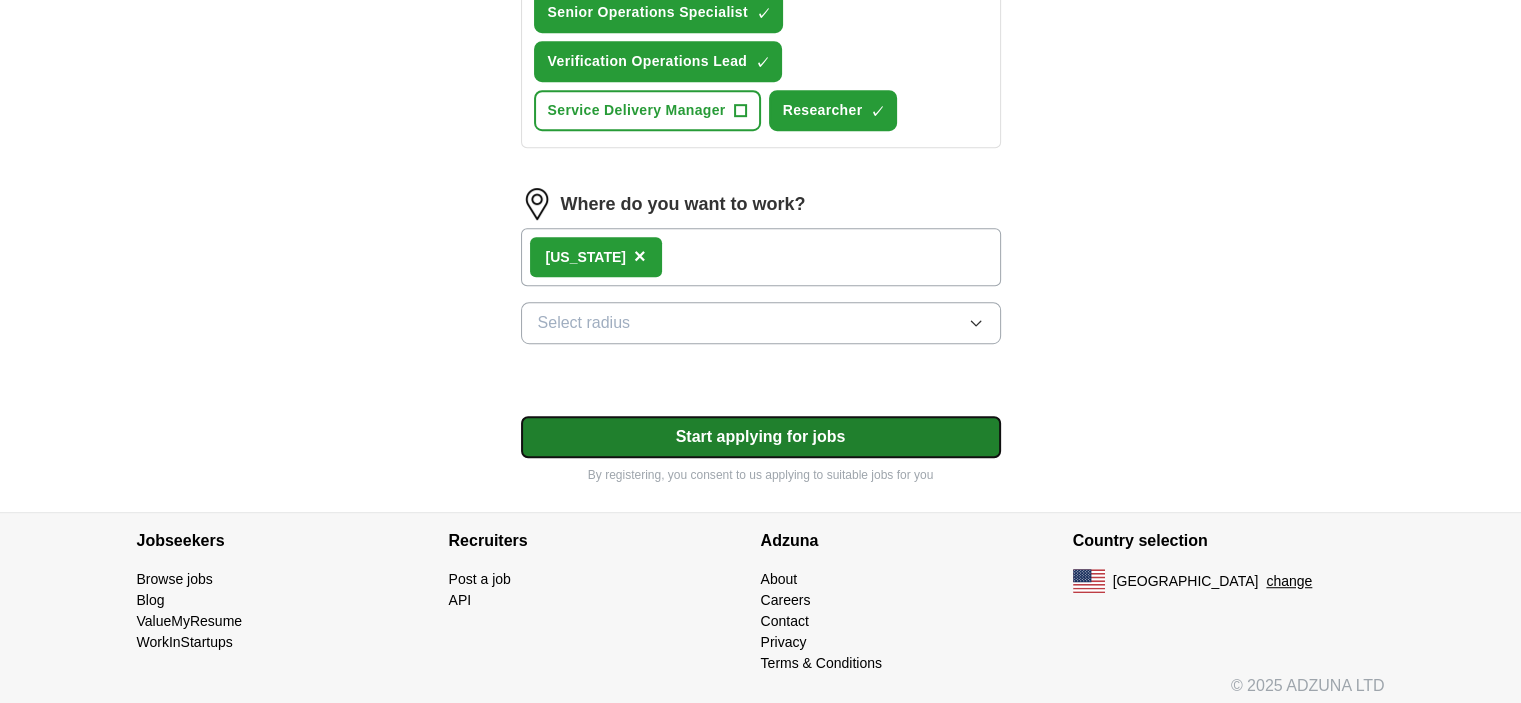 click on "Start applying for jobs" at bounding box center [761, 437] 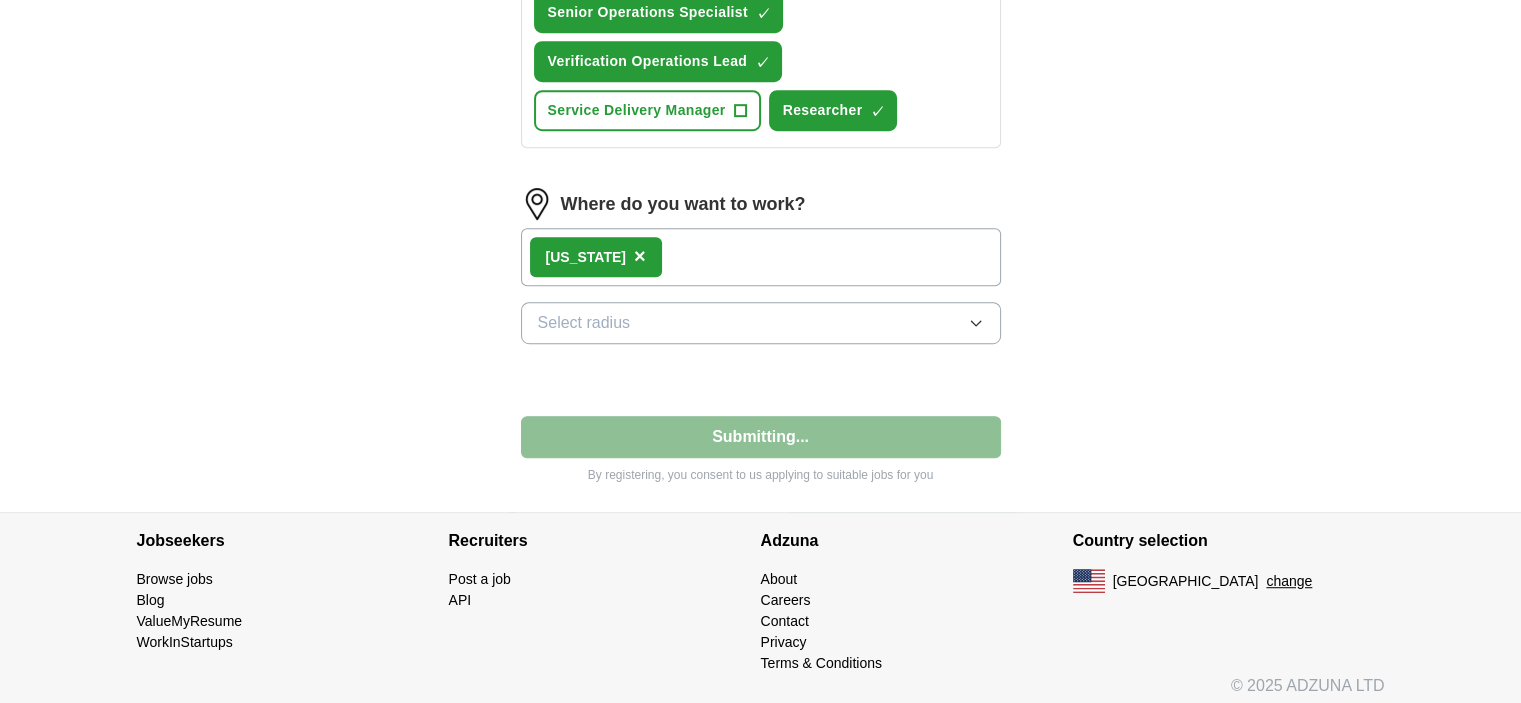 select on "**" 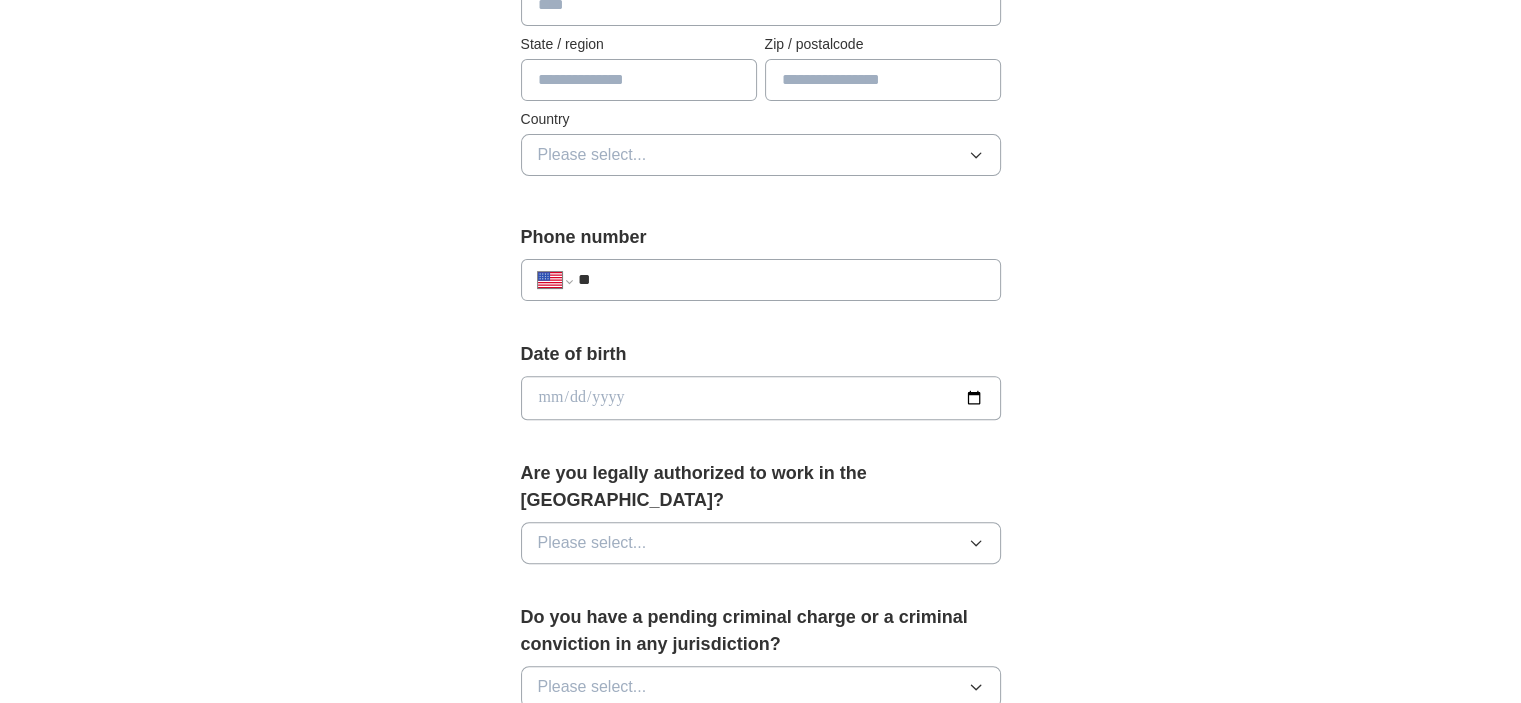 scroll, scrollTop: 664, scrollLeft: 0, axis: vertical 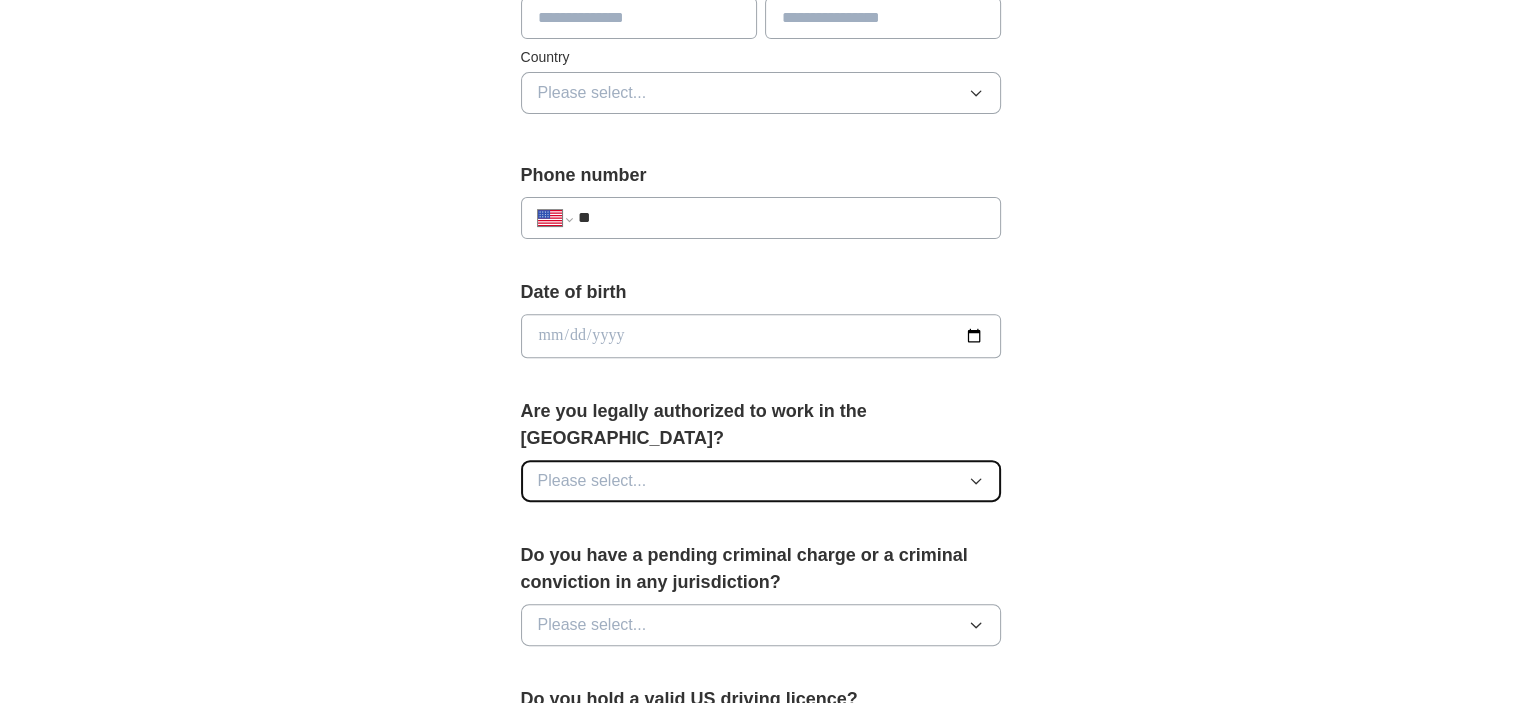 click on "Please select..." at bounding box center (592, 481) 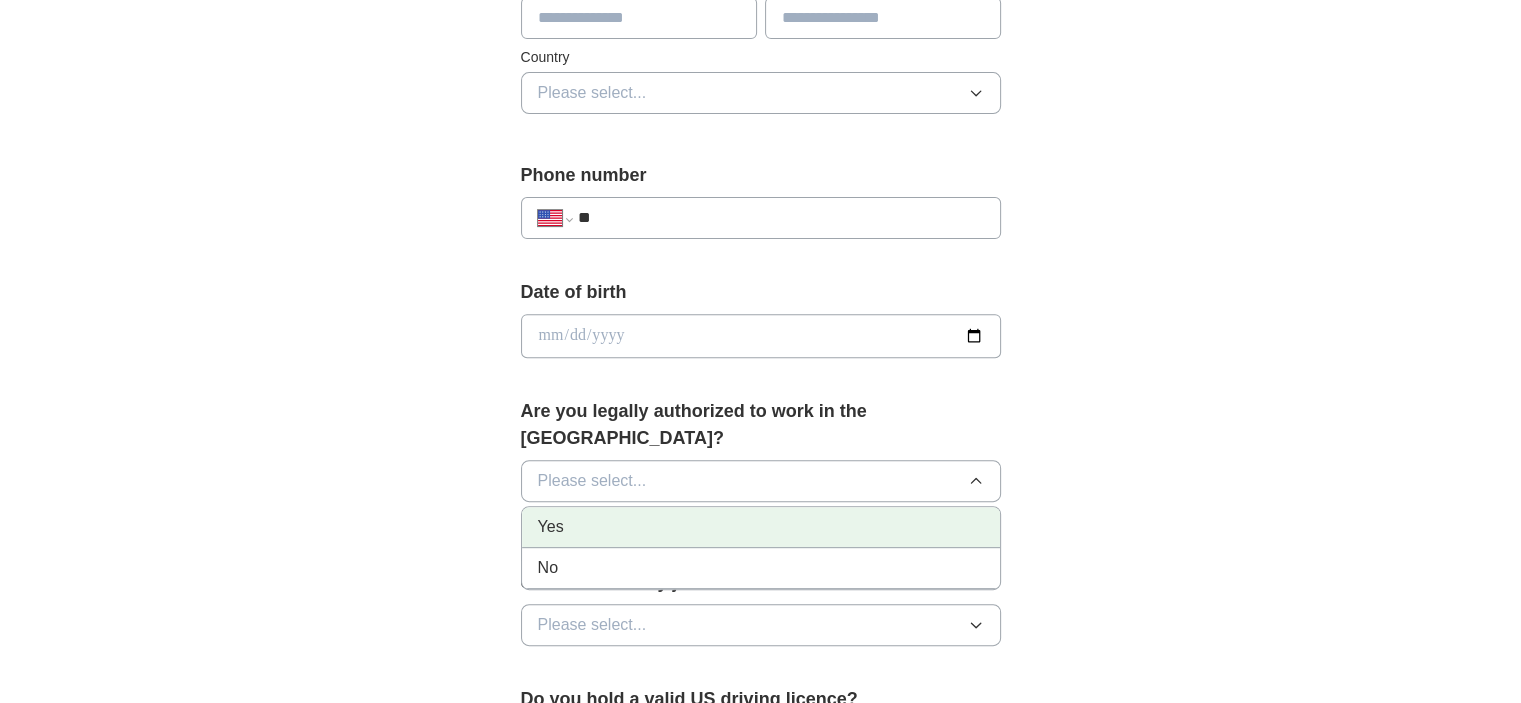 click on "Yes" at bounding box center (761, 527) 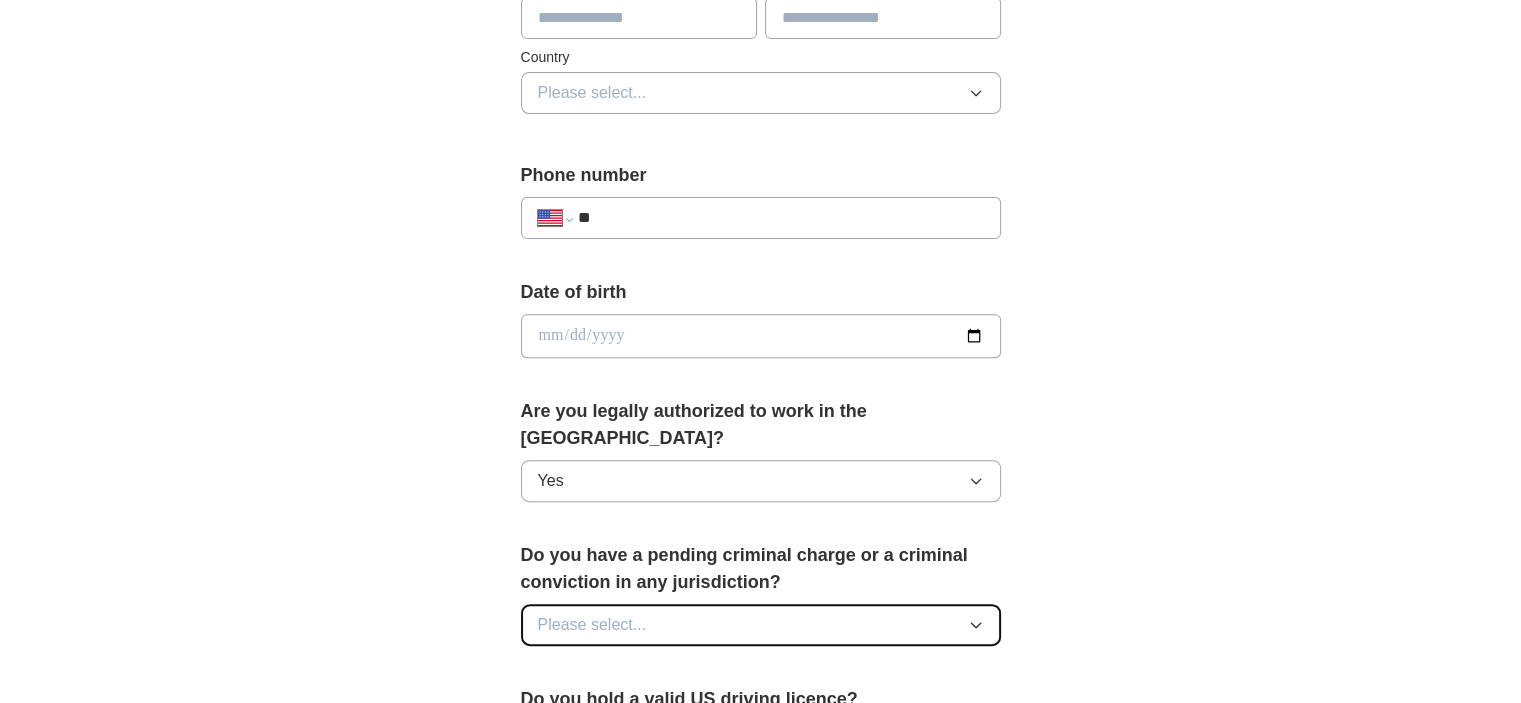 click on "Please select..." at bounding box center (761, 625) 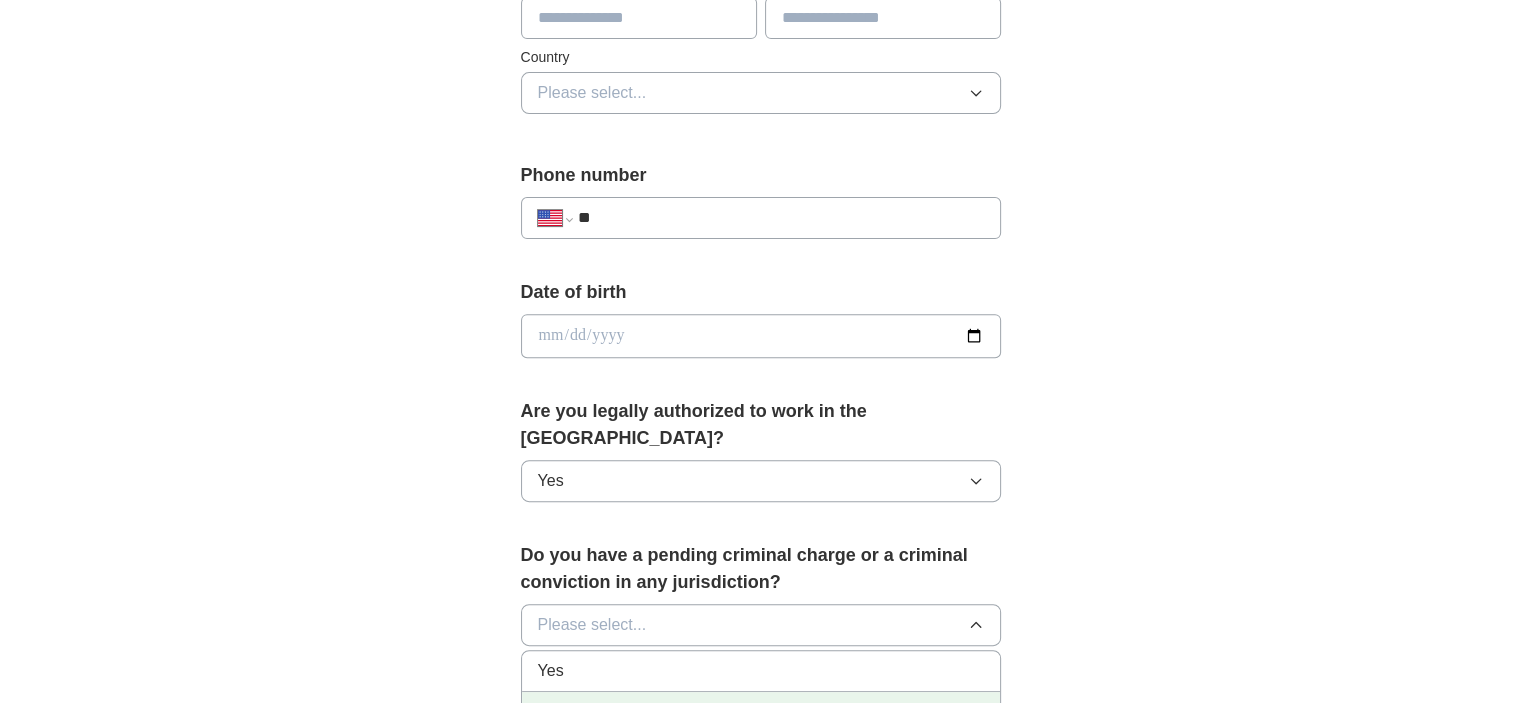 click on "No" at bounding box center [761, 712] 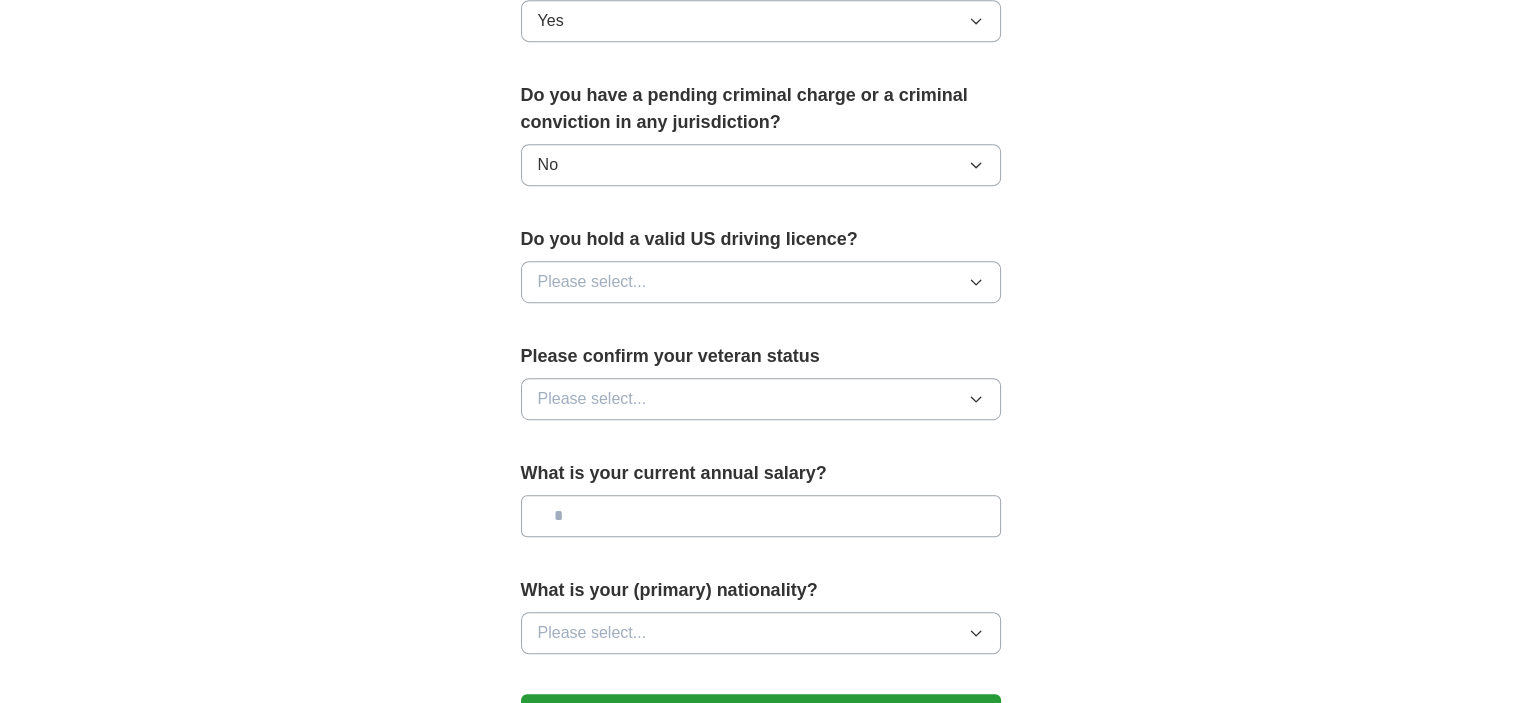 scroll, scrollTop: 1128, scrollLeft: 0, axis: vertical 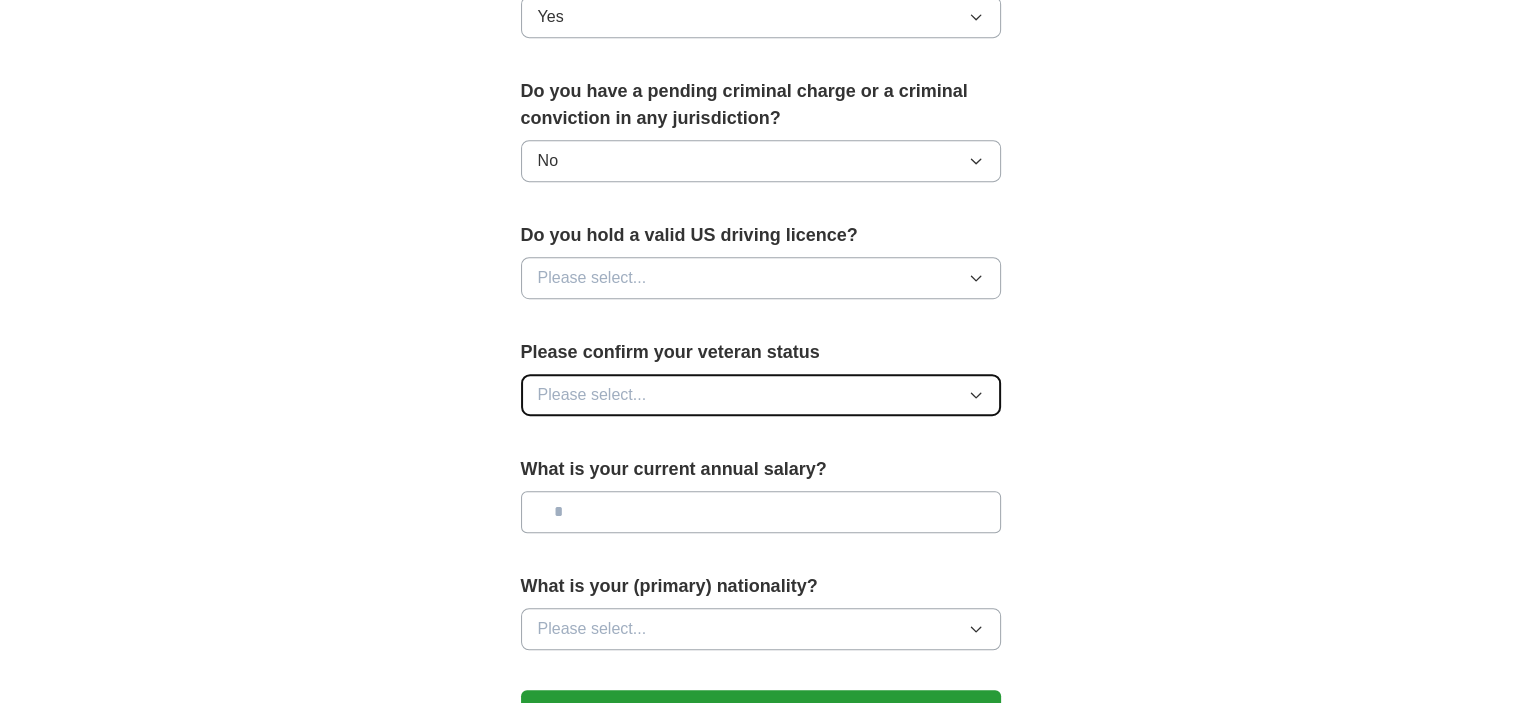 click on "Please select..." at bounding box center [761, 395] 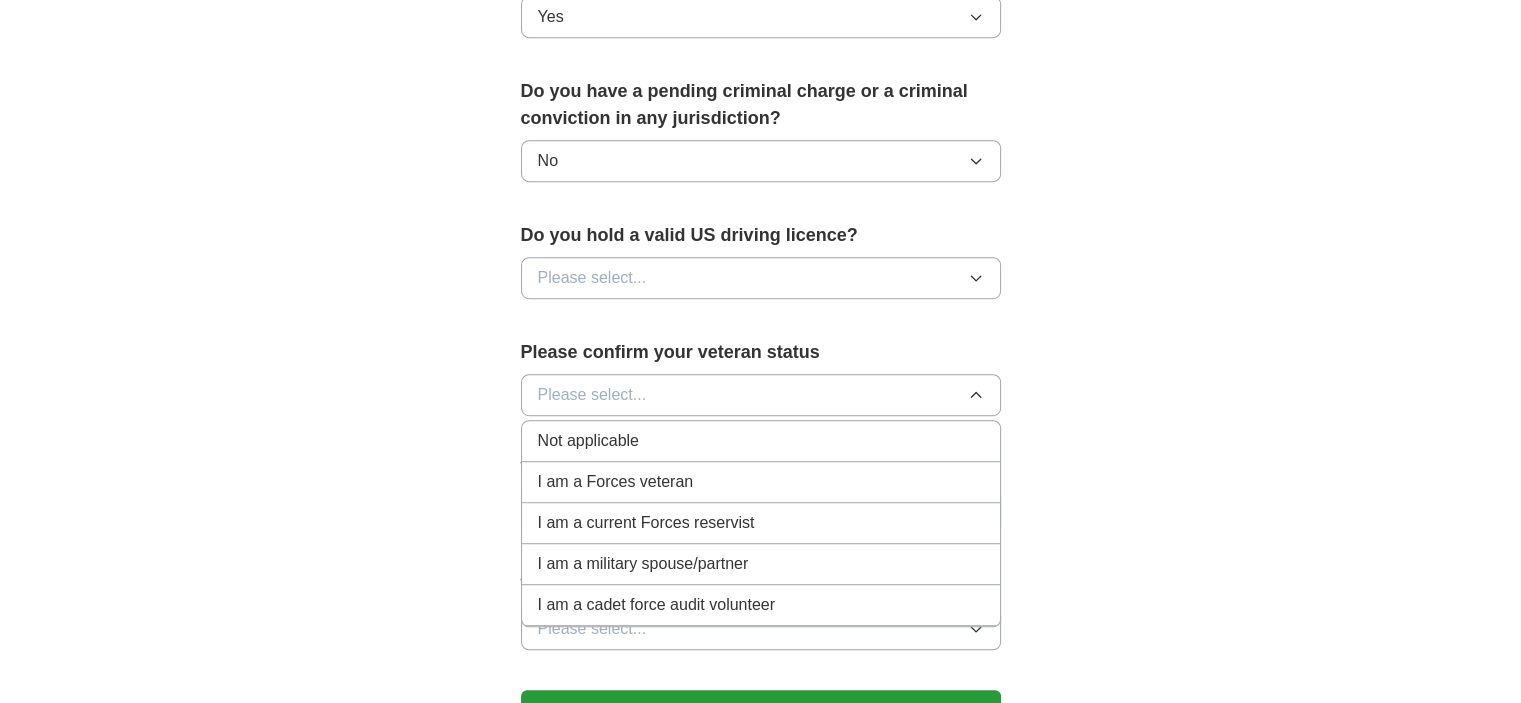 click on "Not applicable" at bounding box center [761, 441] 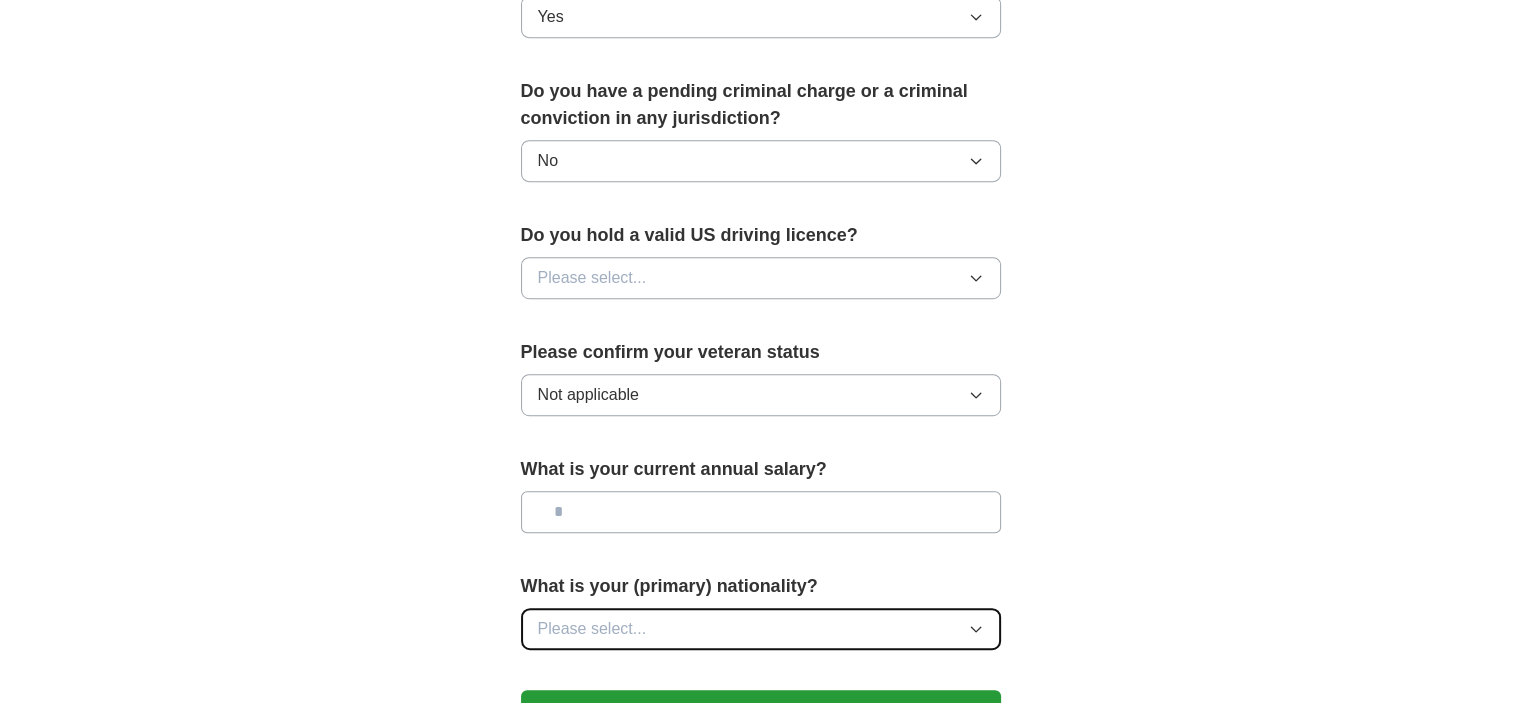 click on "Please select..." at bounding box center [761, 629] 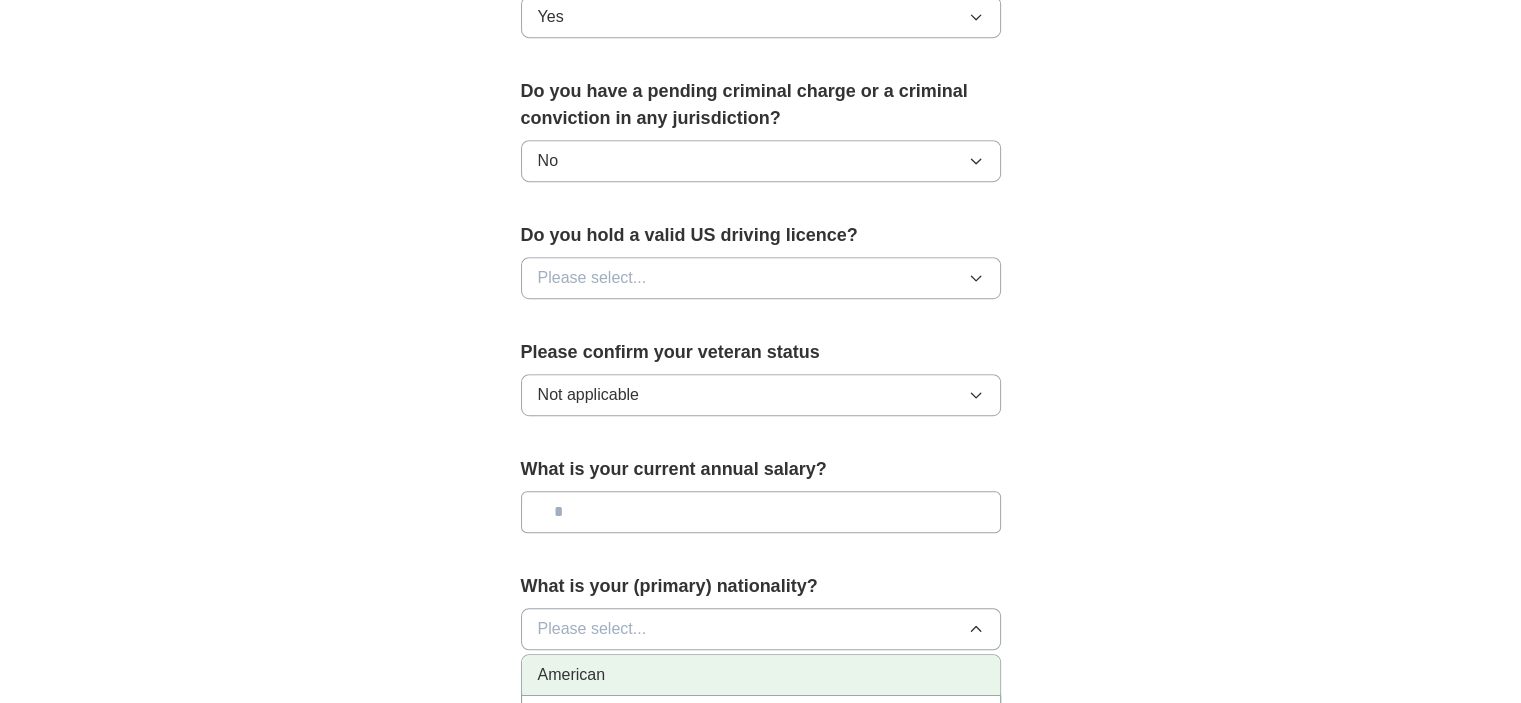 click on "American" at bounding box center (761, 675) 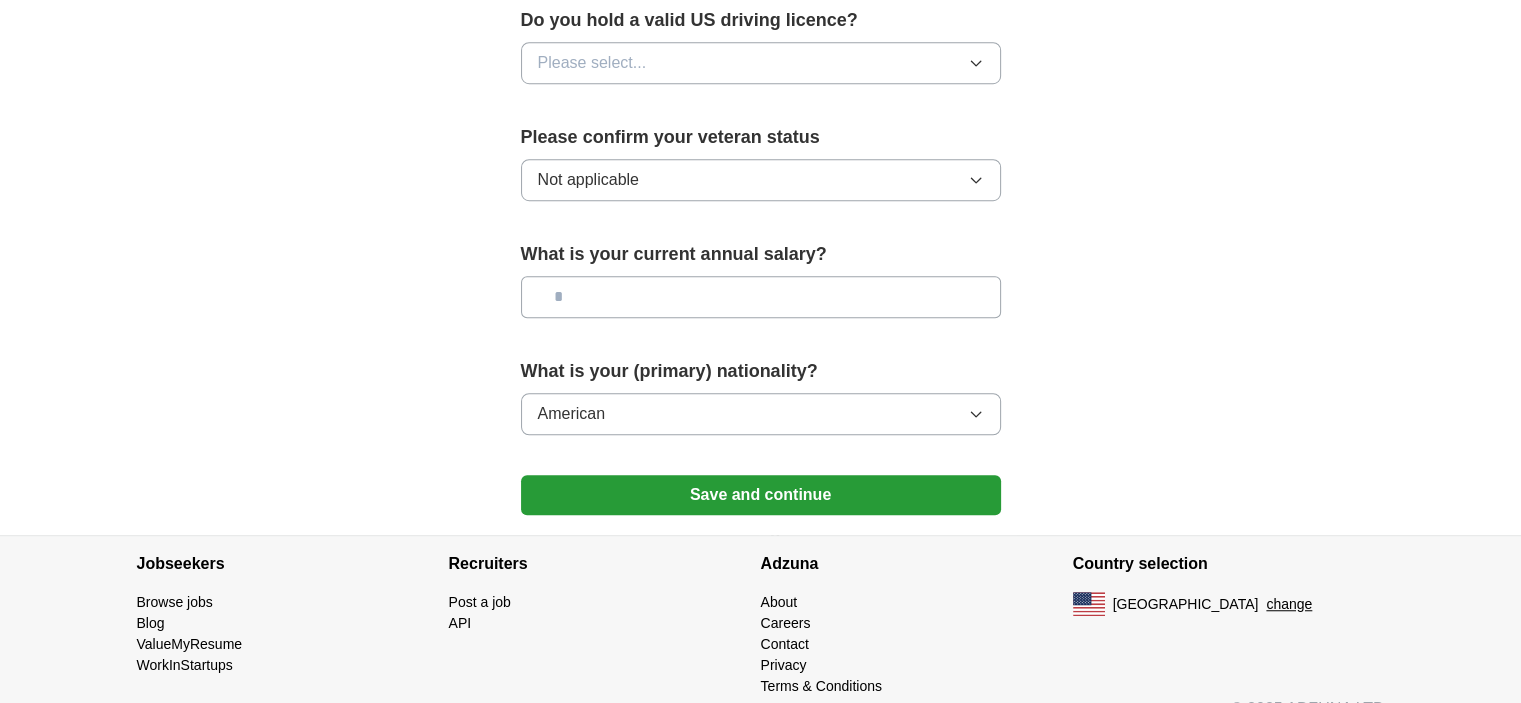 scroll, scrollTop: 1344, scrollLeft: 0, axis: vertical 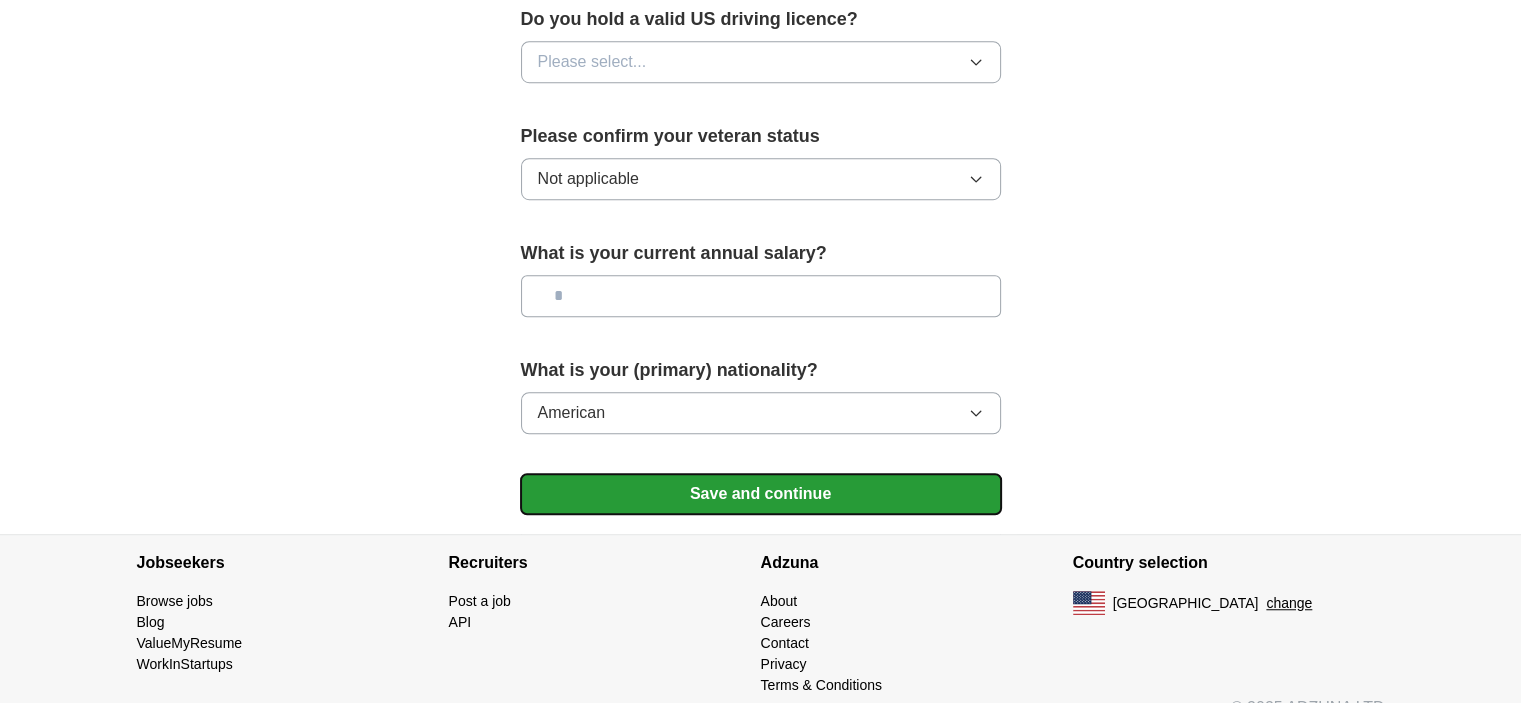 click on "Save and continue" at bounding box center (761, 494) 